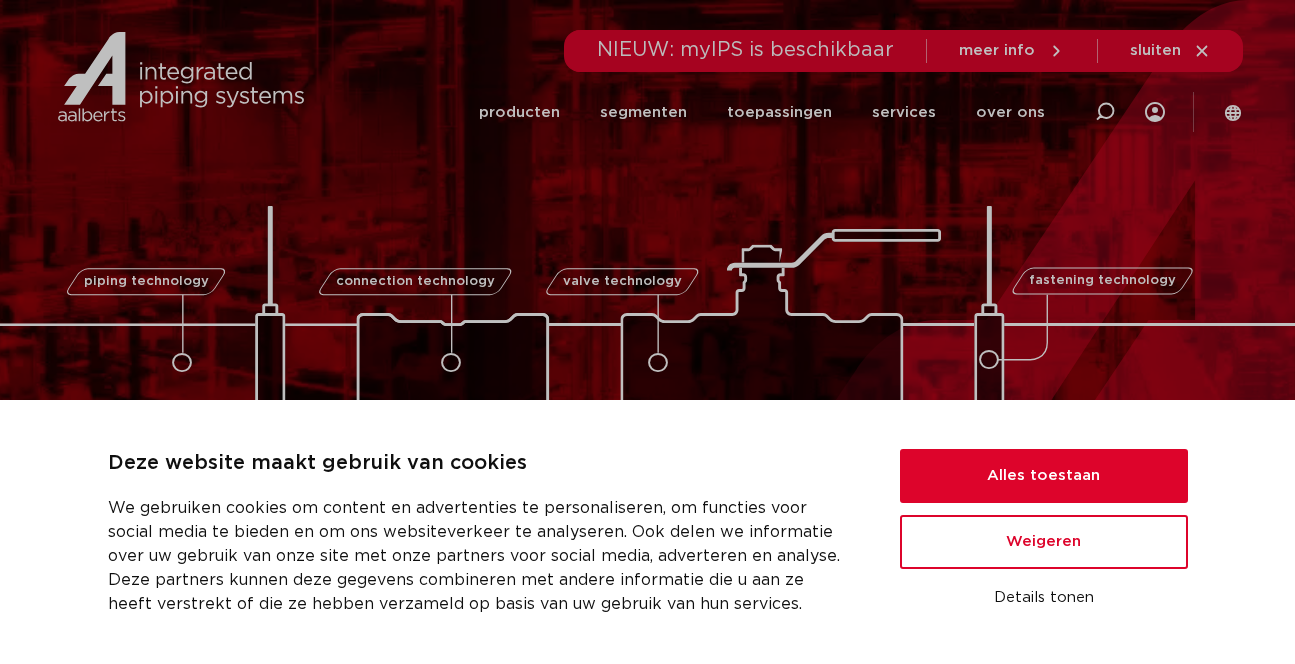 scroll, scrollTop: 0, scrollLeft: 0, axis: both 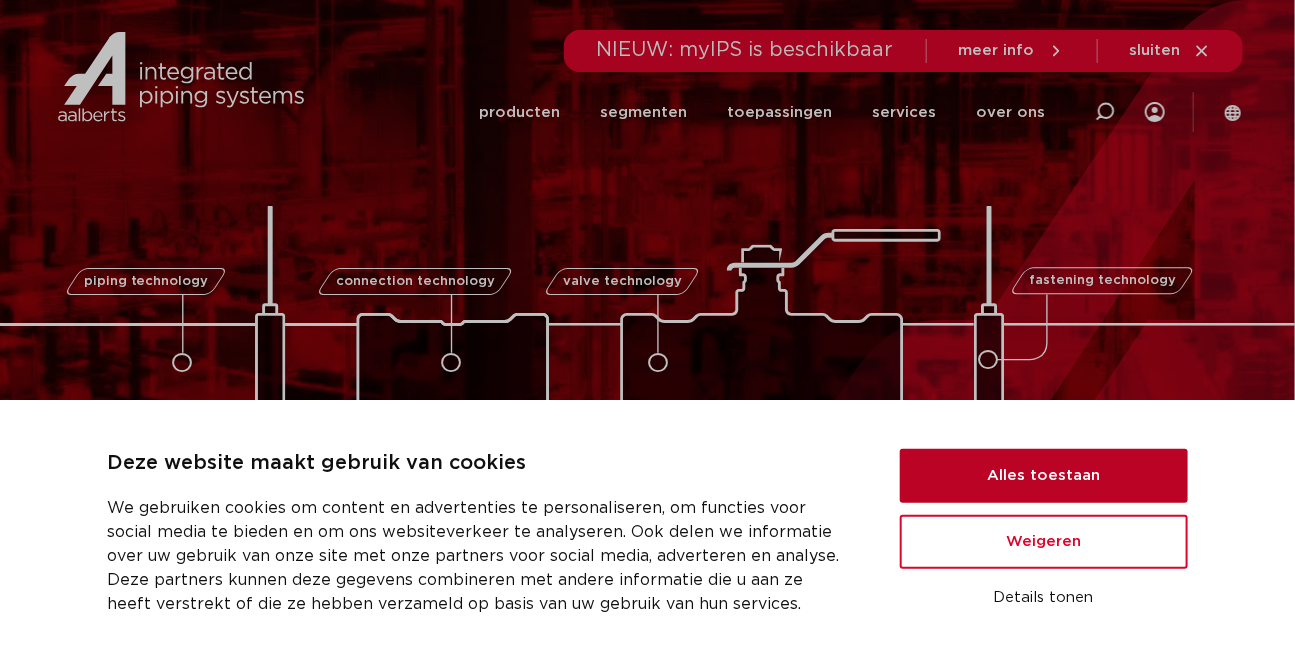 drag, startPoint x: 1066, startPoint y: 485, endPoint x: 1059, endPoint y: 498, distance: 14.764823 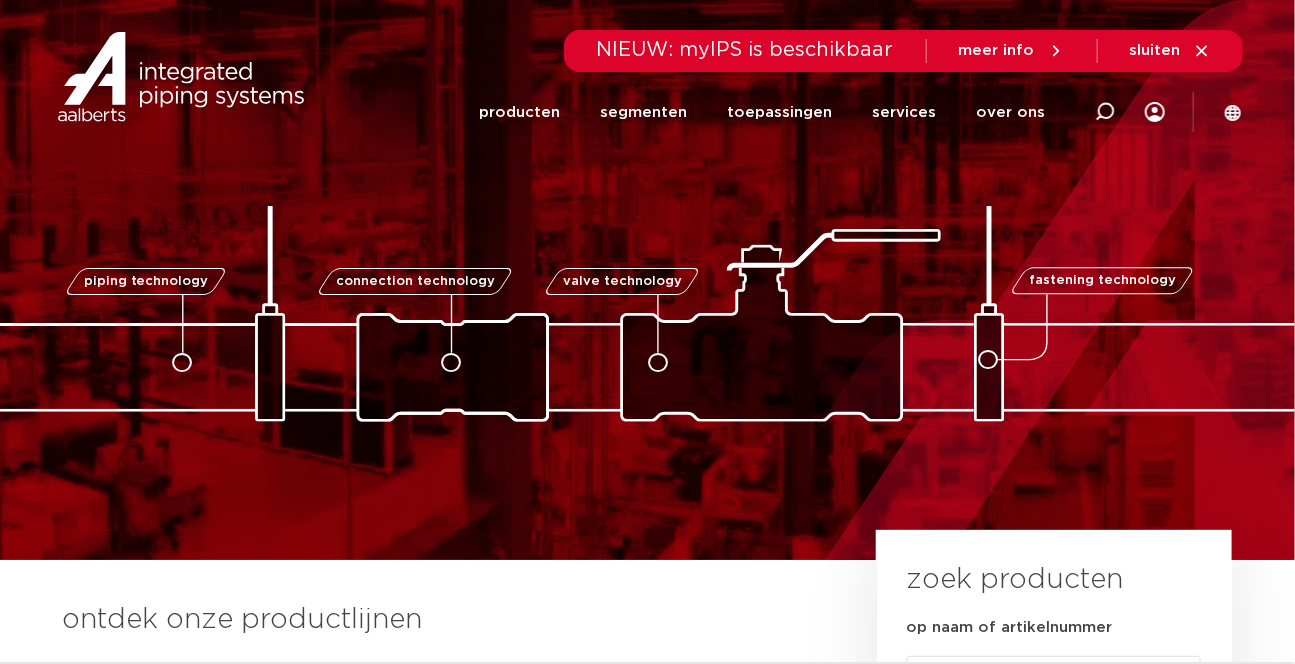 drag, startPoint x: 30, startPoint y: 595, endPoint x: 153, endPoint y: 490, distance: 161.72198 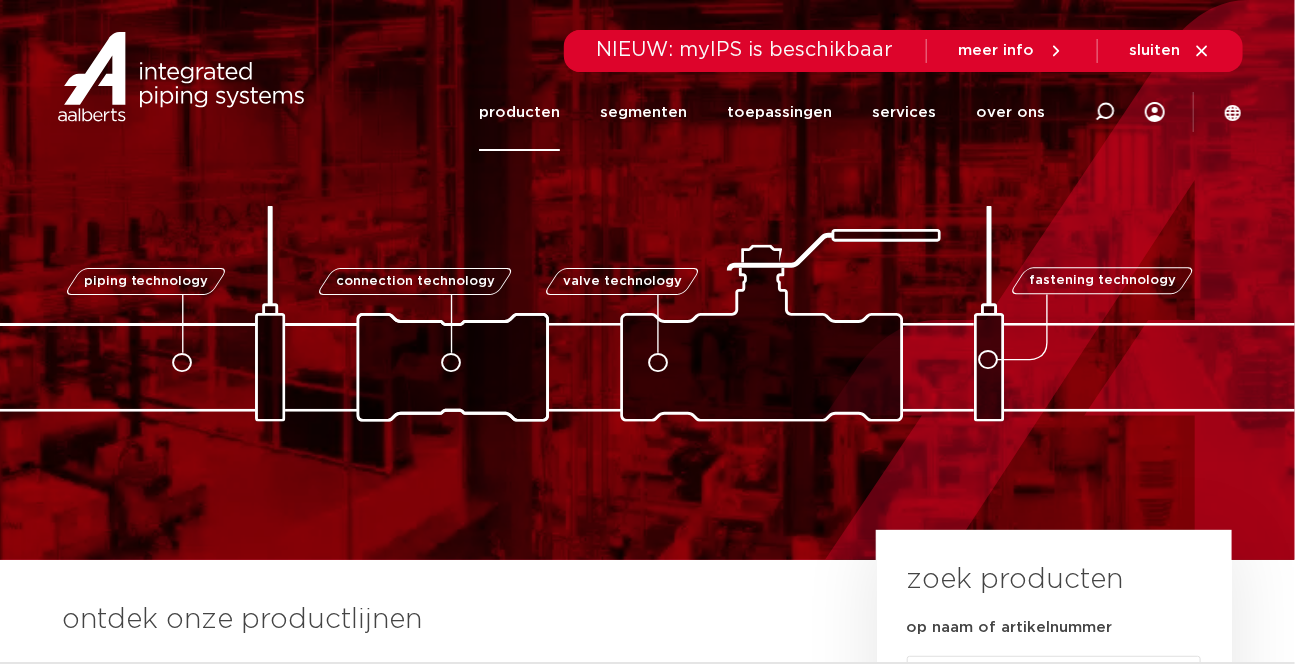 click on "producten" 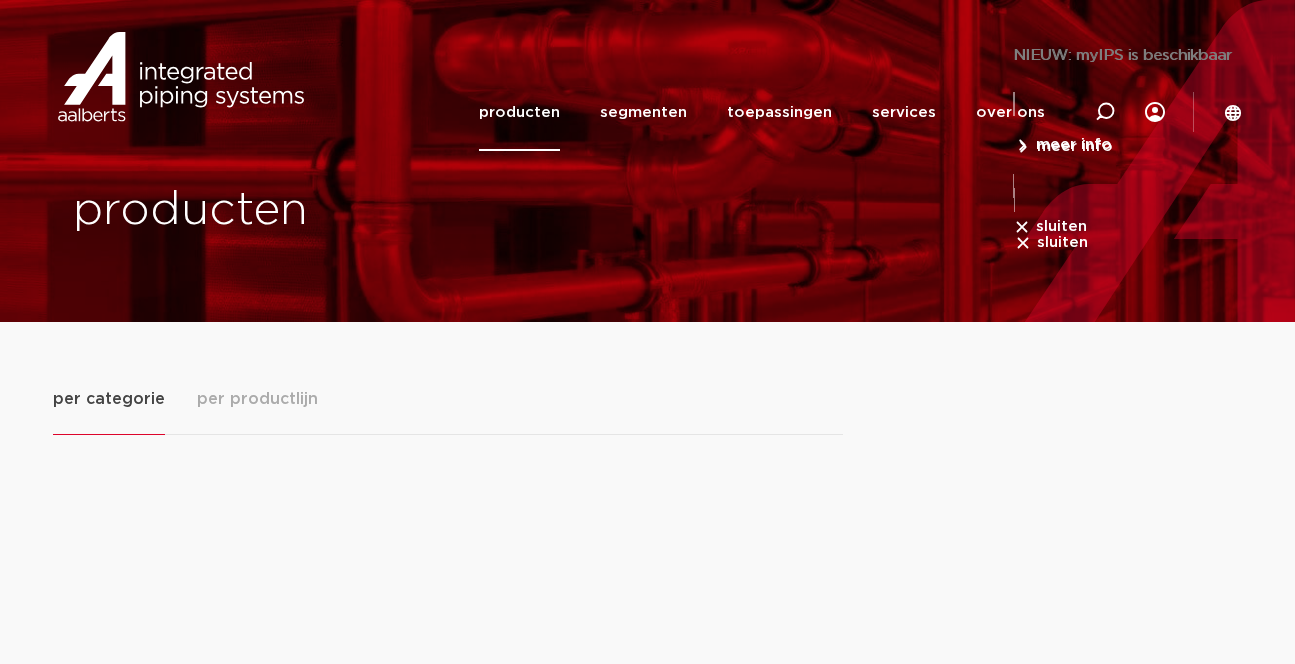 scroll, scrollTop: 0, scrollLeft: 0, axis: both 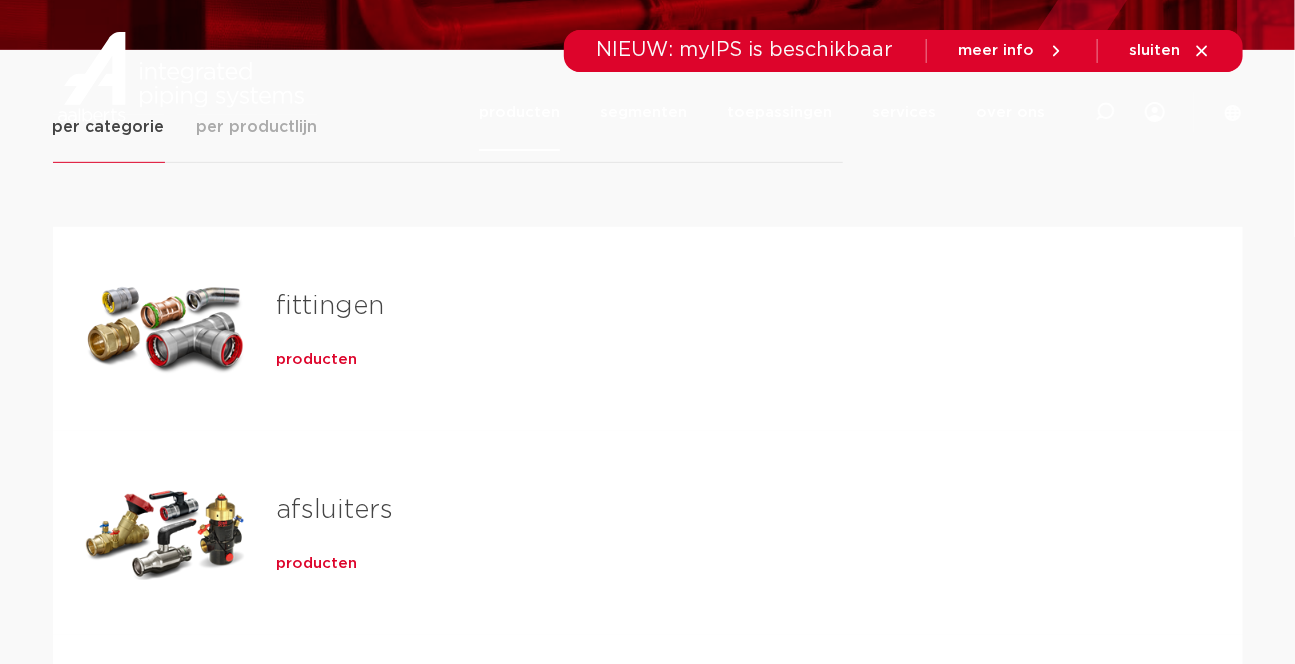 click on "fittingen" at bounding box center [331, 306] 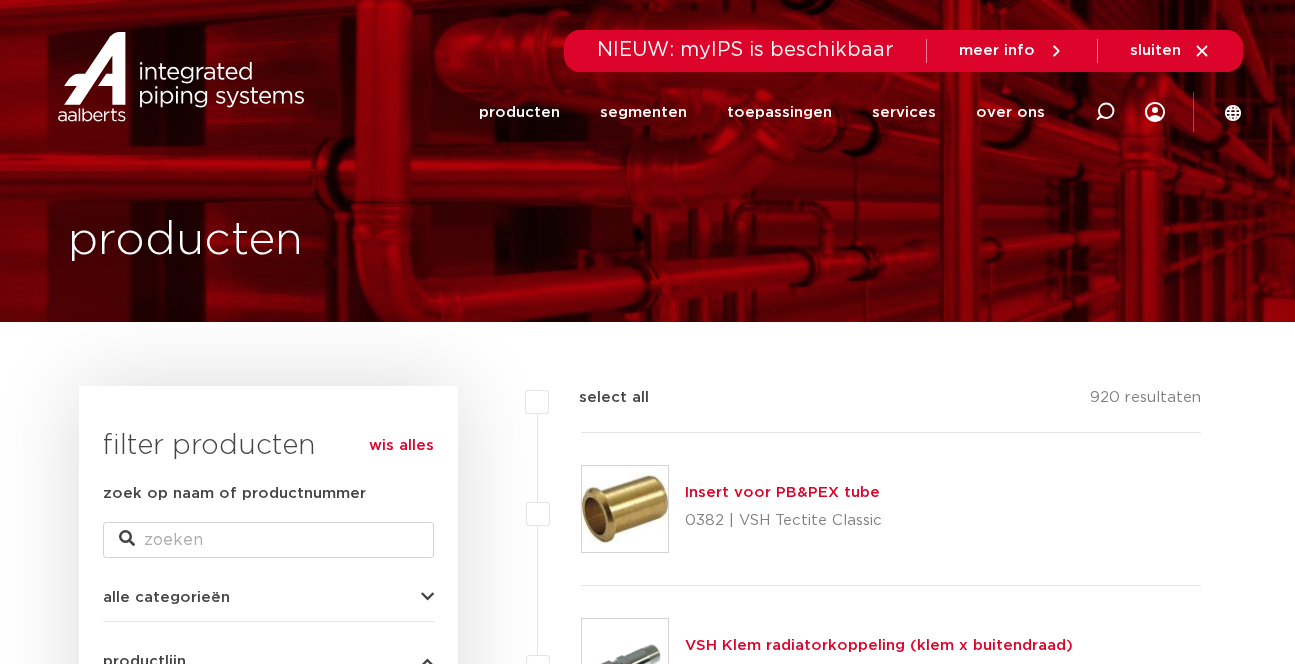 scroll, scrollTop: 0, scrollLeft: 0, axis: both 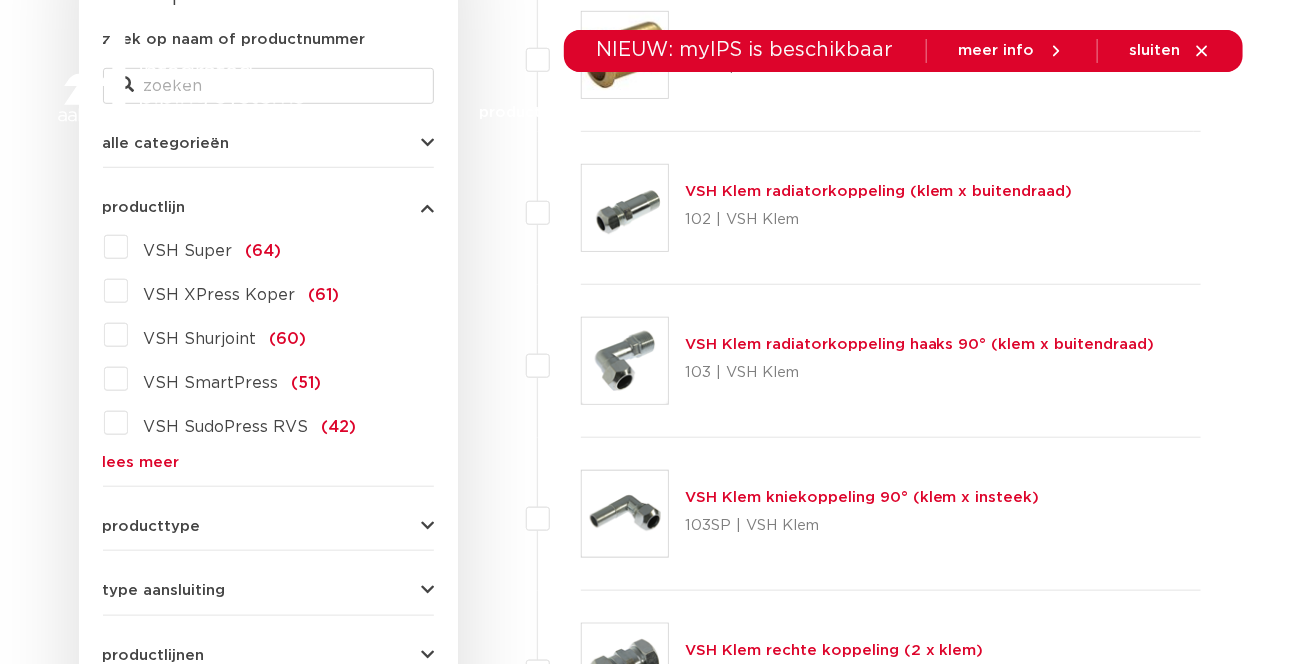 click on "lees meer" at bounding box center [268, 462] 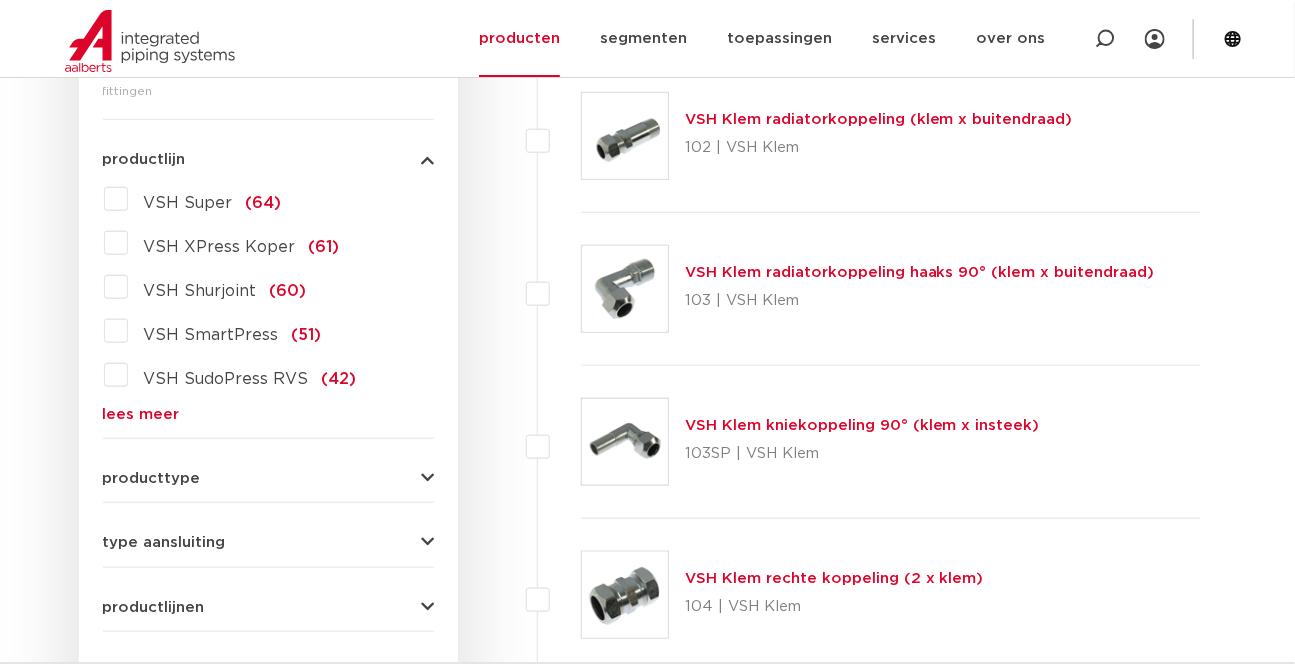 scroll, scrollTop: 545, scrollLeft: 0, axis: vertical 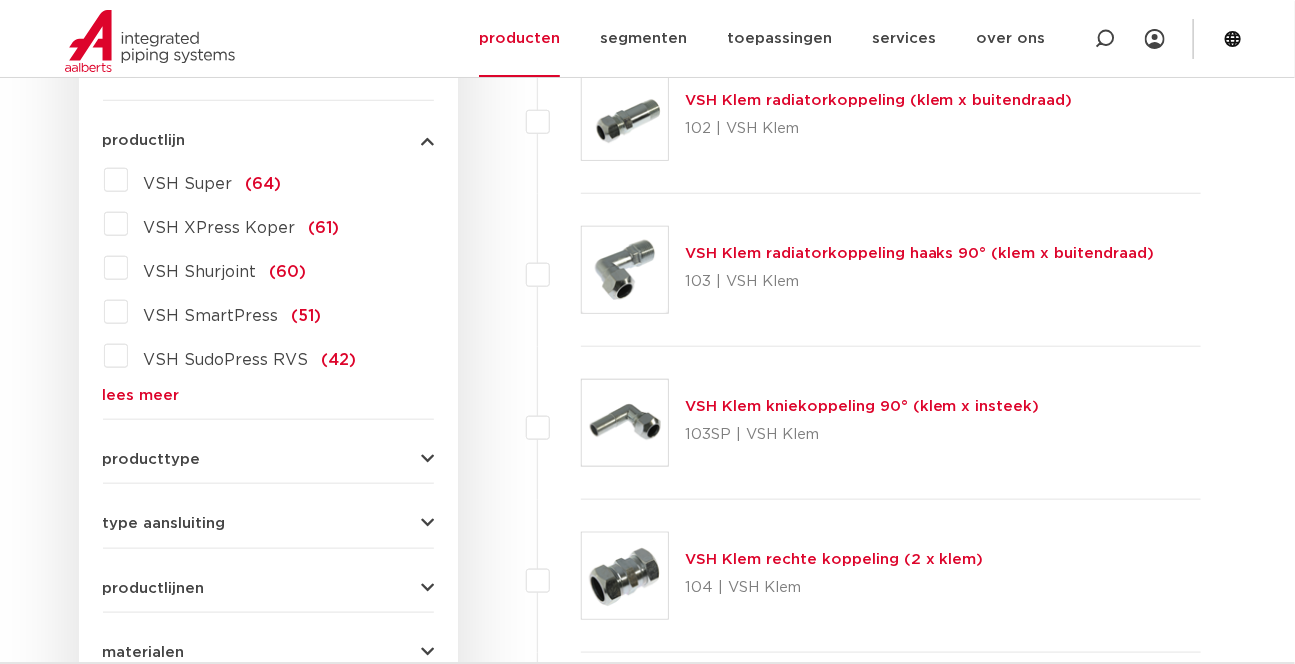 click at bounding box center (427, 459) 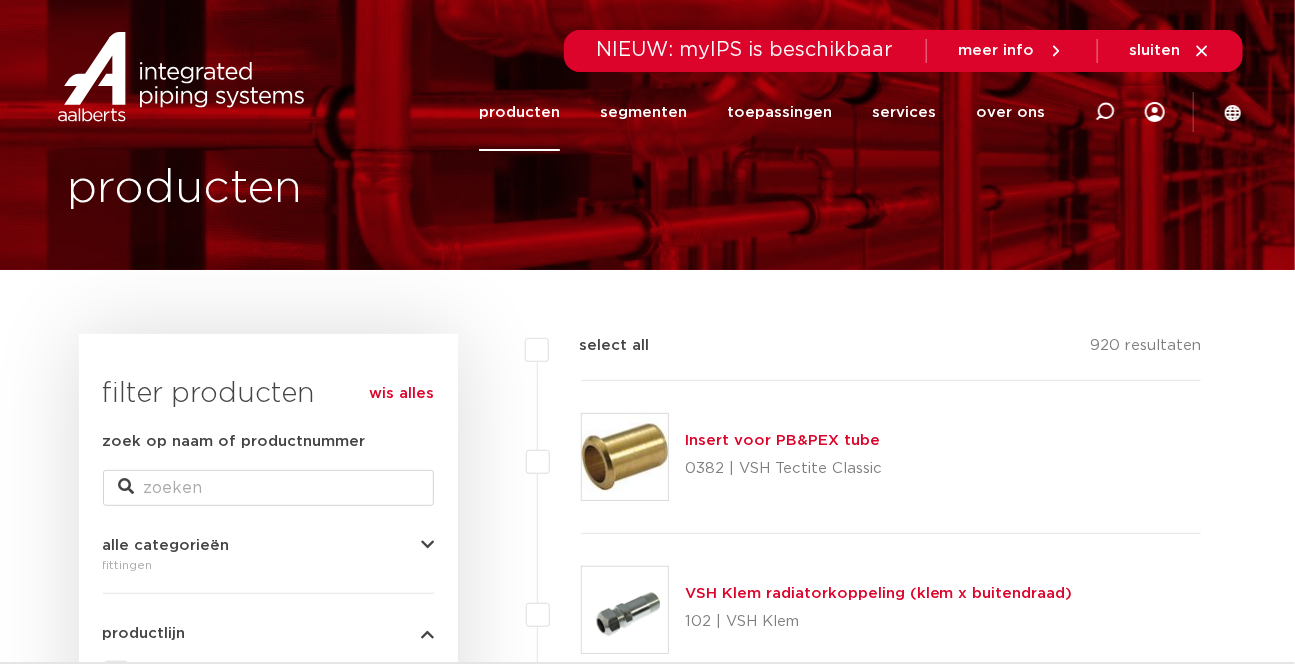 scroll, scrollTop: 0, scrollLeft: 0, axis: both 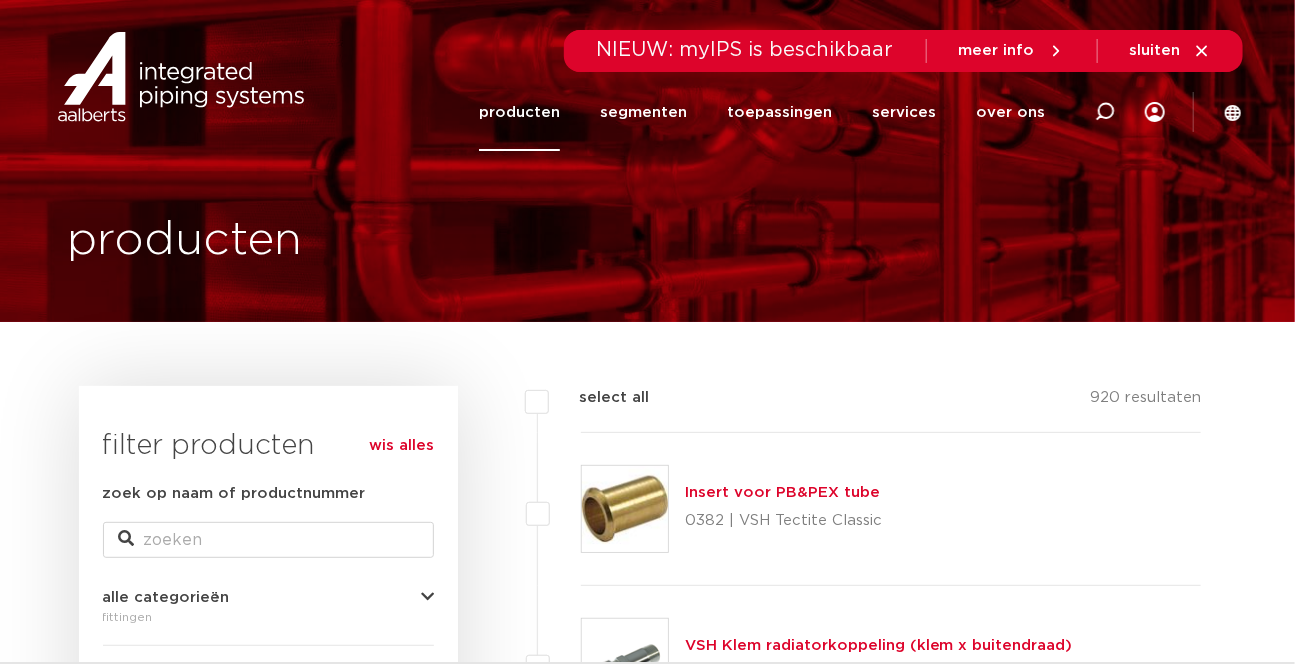 click on "producten" 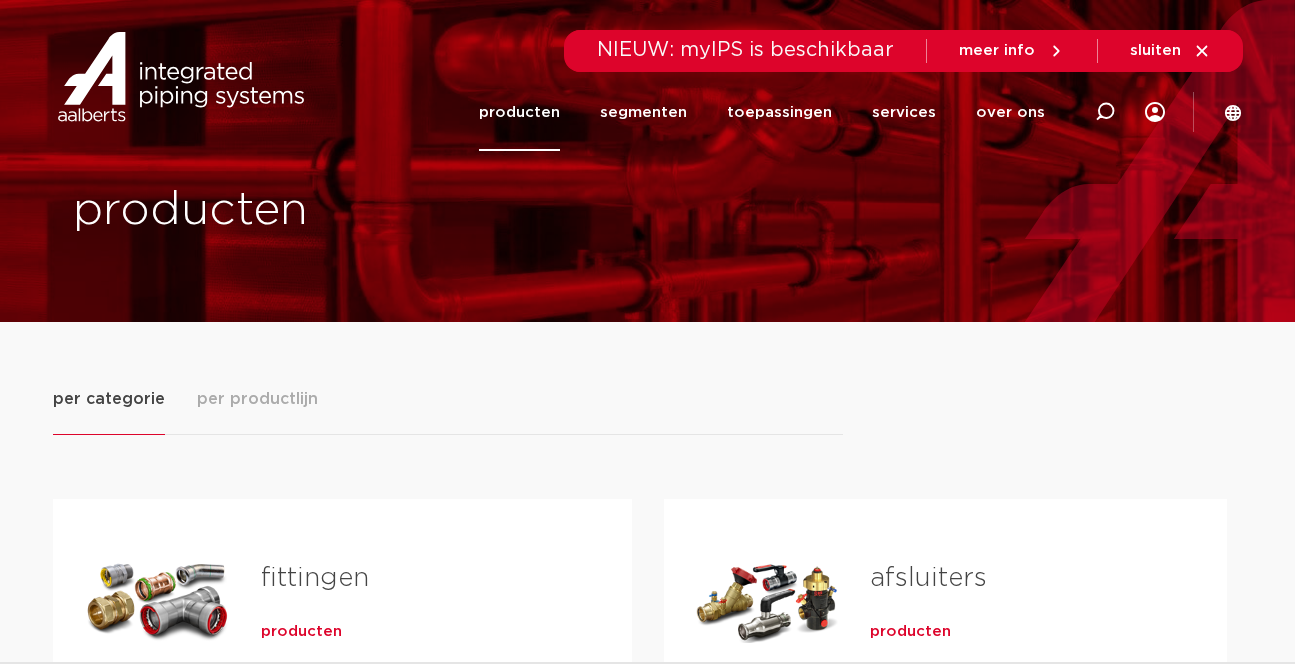 scroll, scrollTop: 0, scrollLeft: 0, axis: both 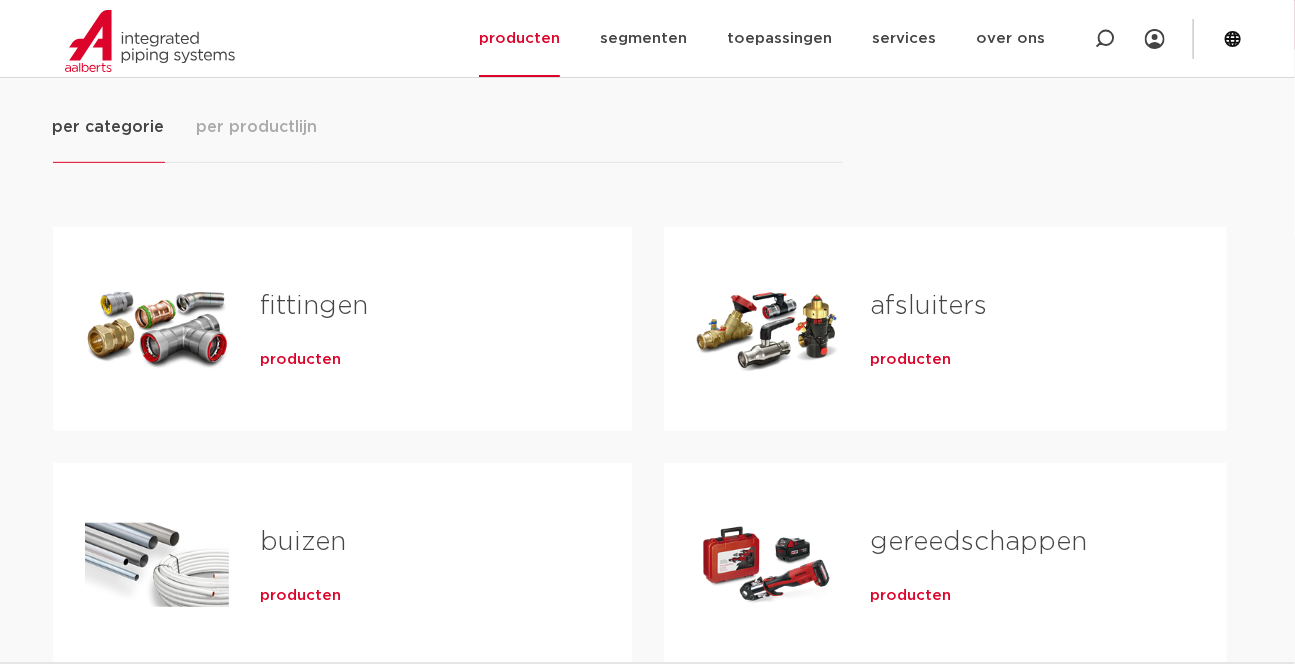 click on "fittingen" at bounding box center (315, 306) 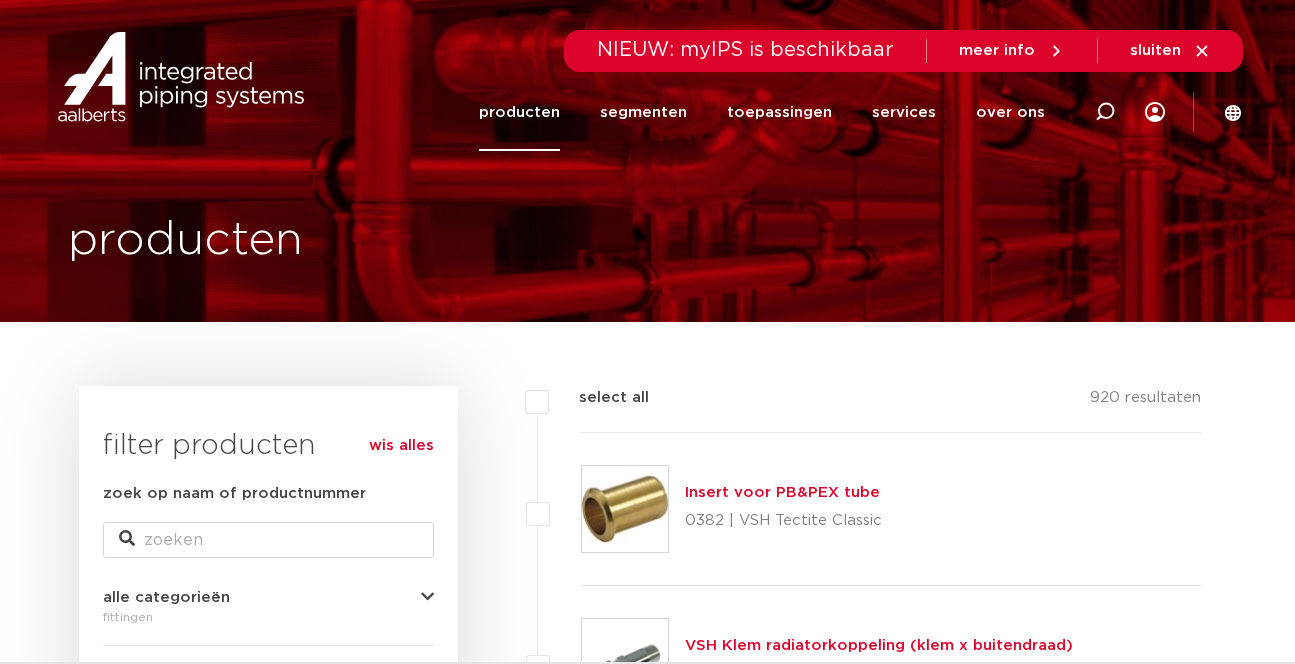 scroll, scrollTop: 264, scrollLeft: 0, axis: vertical 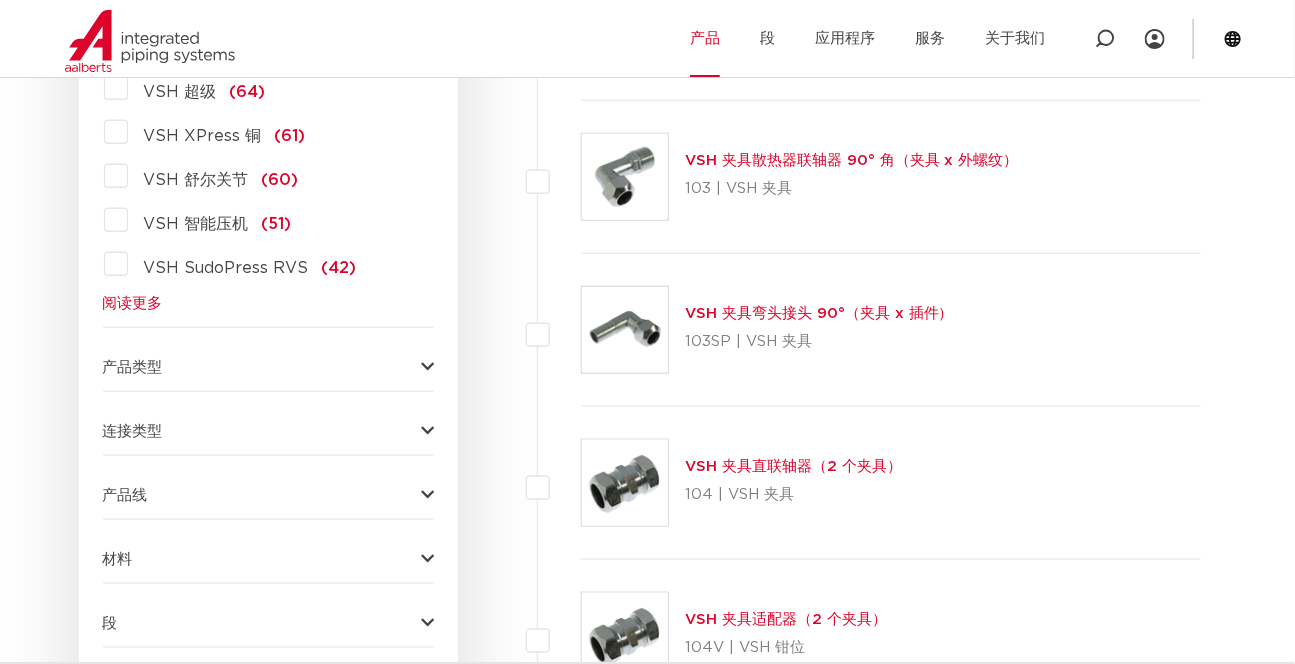 click on "阅读更多" at bounding box center (133, 303) 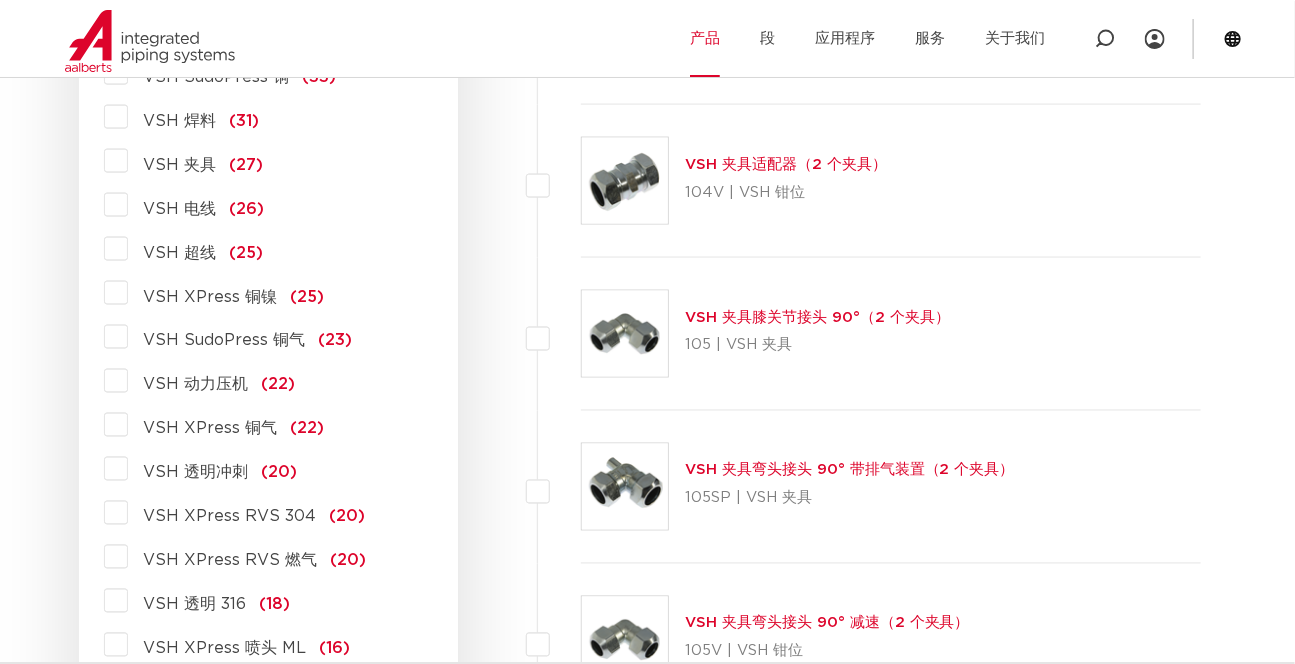 scroll, scrollTop: 911, scrollLeft: 0, axis: vertical 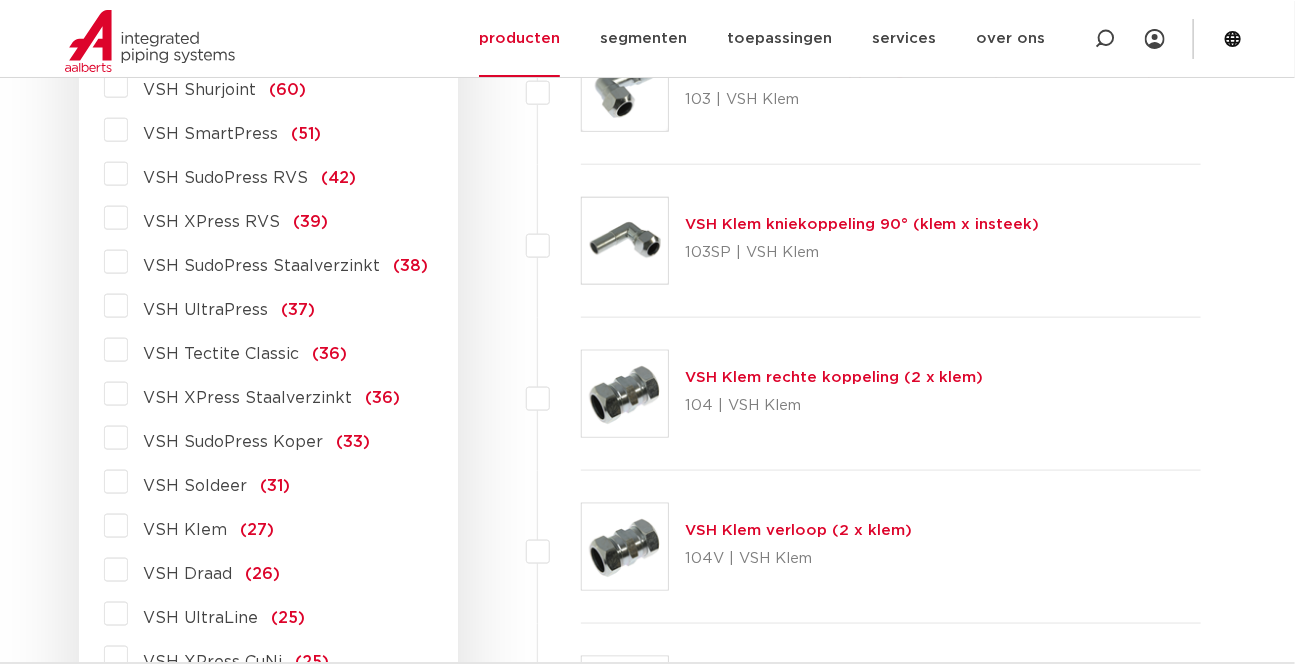 click on "VSH XPress RVS" at bounding box center (212, 222) 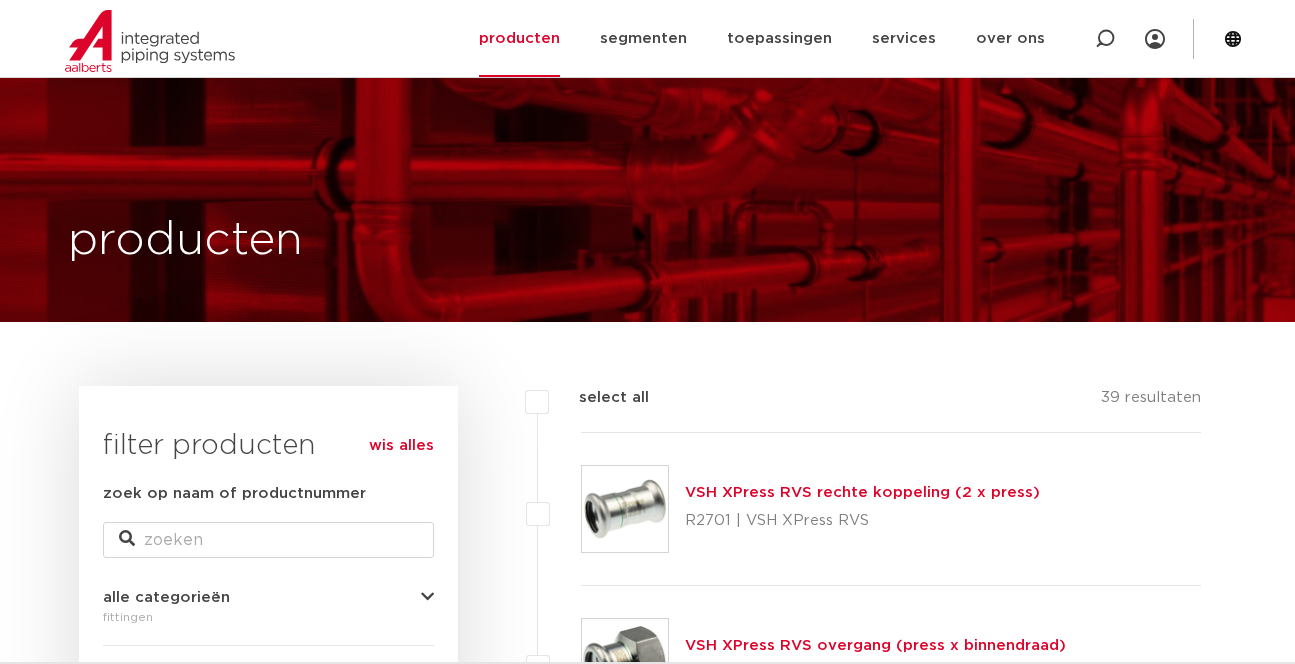 scroll, scrollTop: 270, scrollLeft: 0, axis: vertical 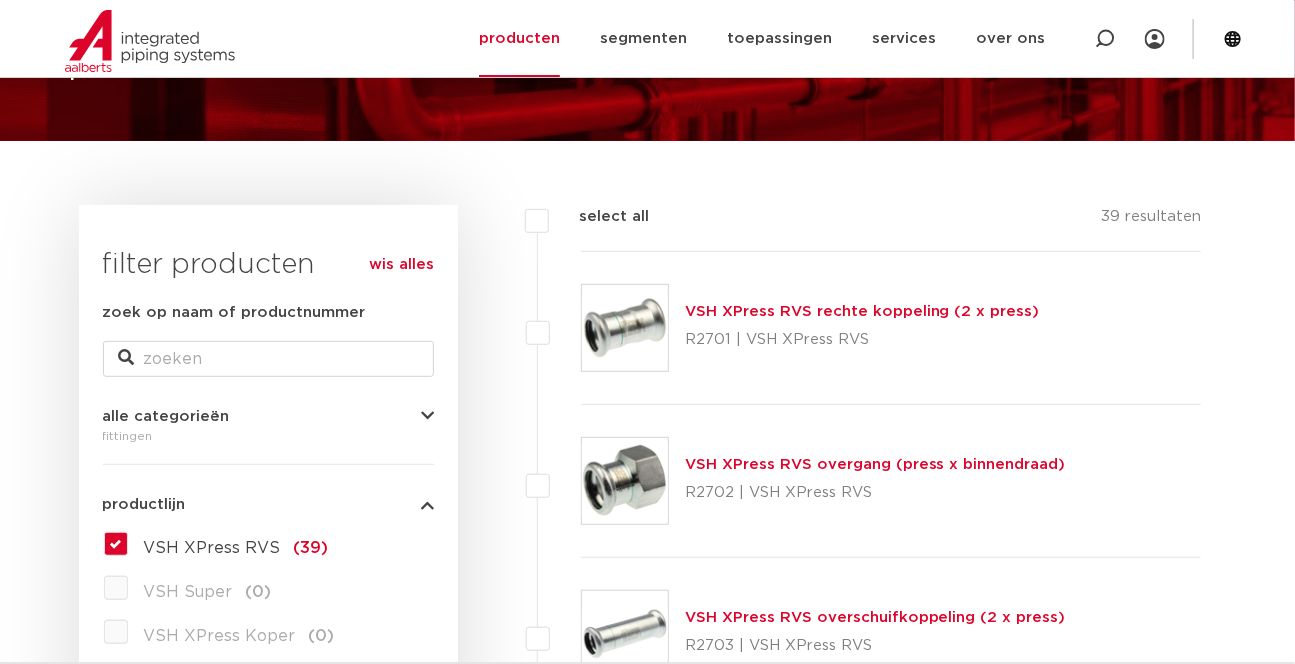 click on "VSH XPress RVS rechte koppeling (2 x press)" at bounding box center (862, 311) 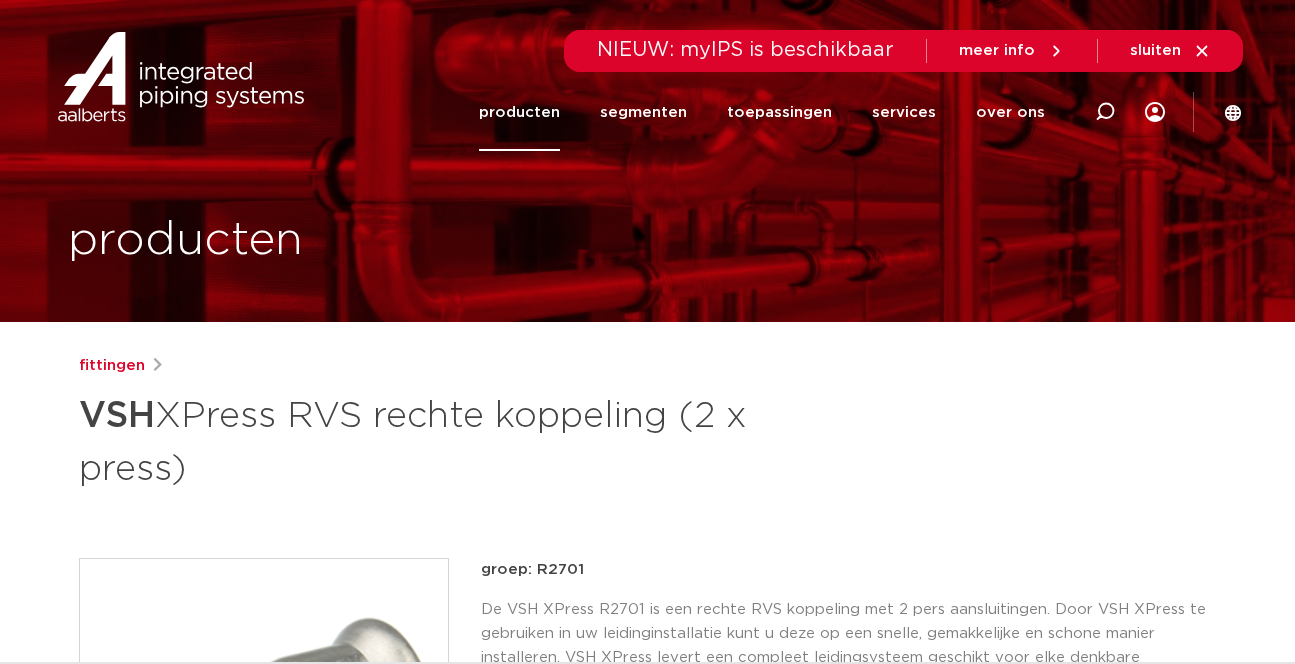 scroll, scrollTop: 0, scrollLeft: 0, axis: both 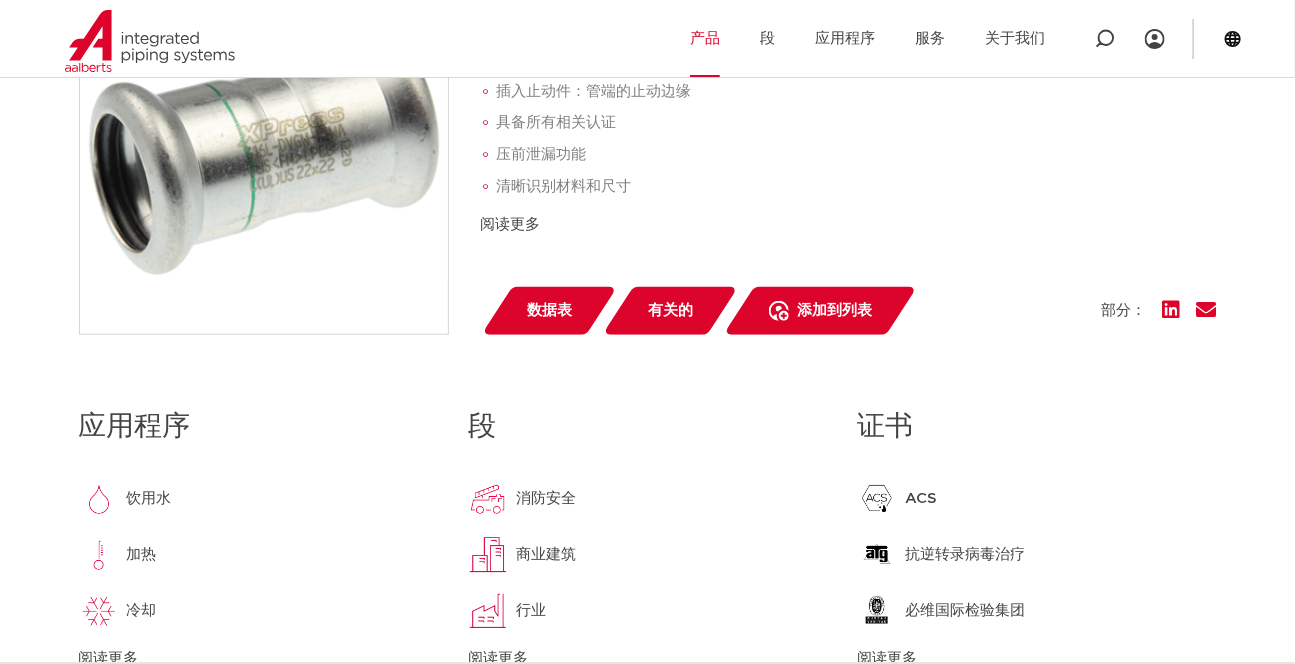 click on "阅读更多" at bounding box center [511, 224] 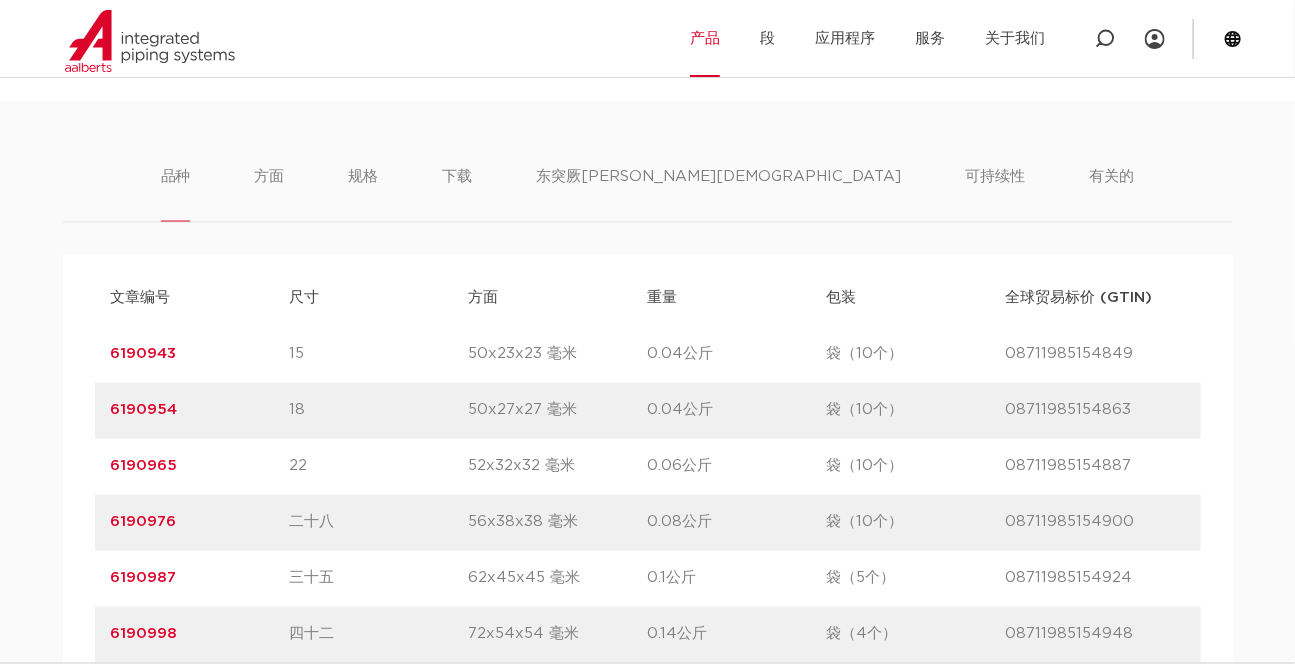 scroll, scrollTop: 1090, scrollLeft: 0, axis: vertical 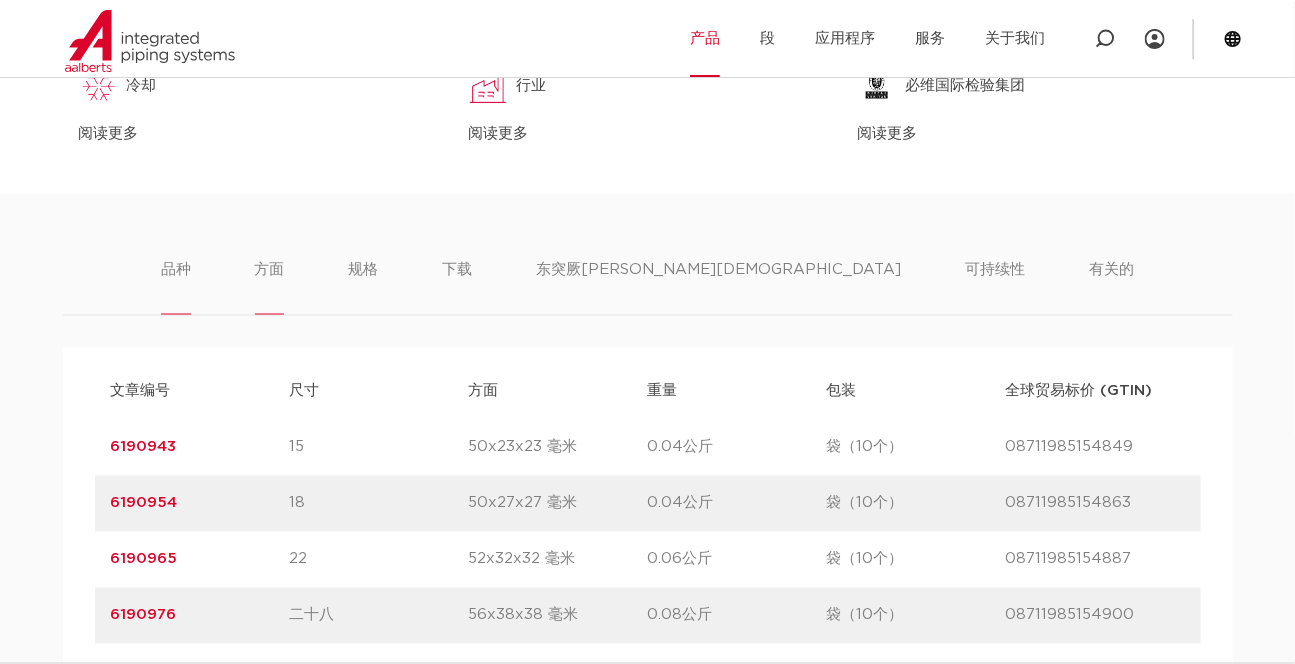 click on "方面" at bounding box center [270, 269] 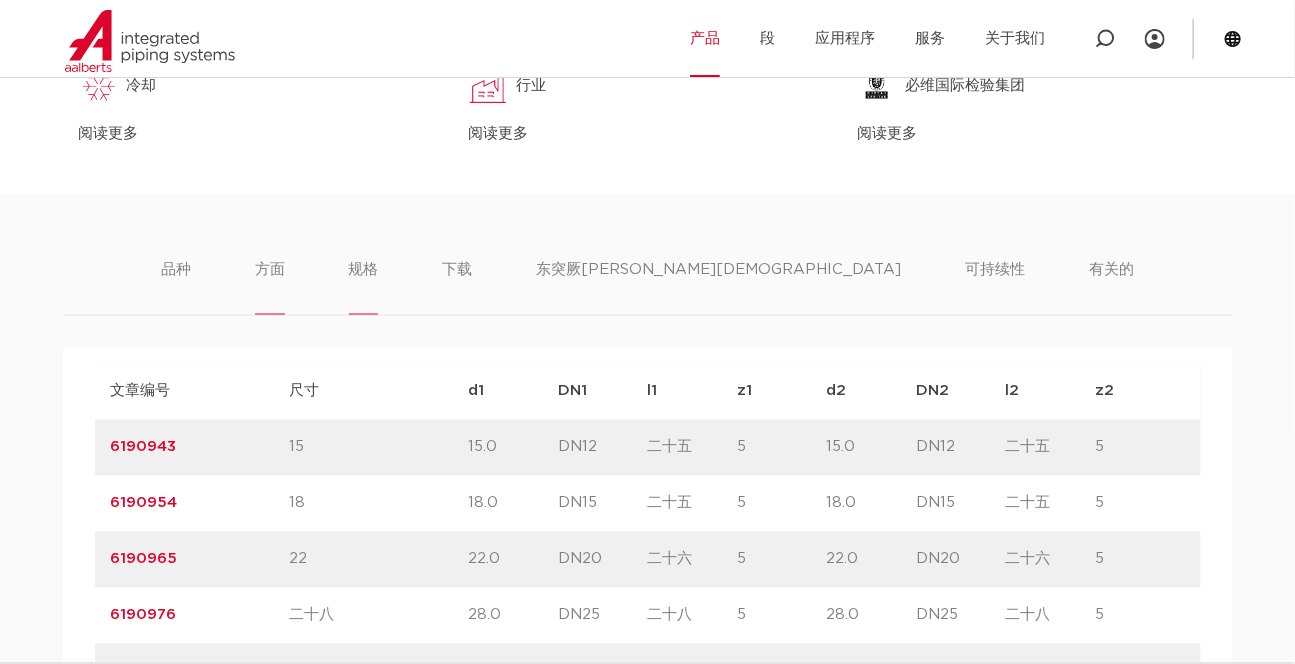 click on "规格" at bounding box center (364, 269) 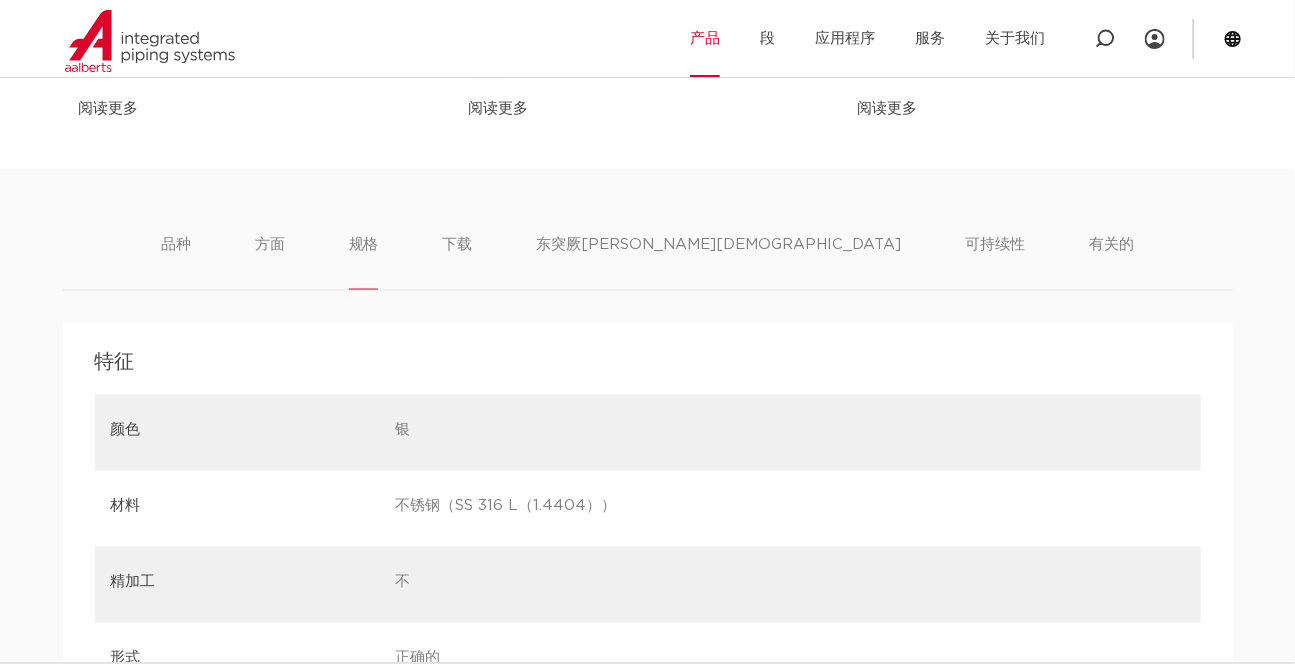 scroll, scrollTop: 1272, scrollLeft: 0, axis: vertical 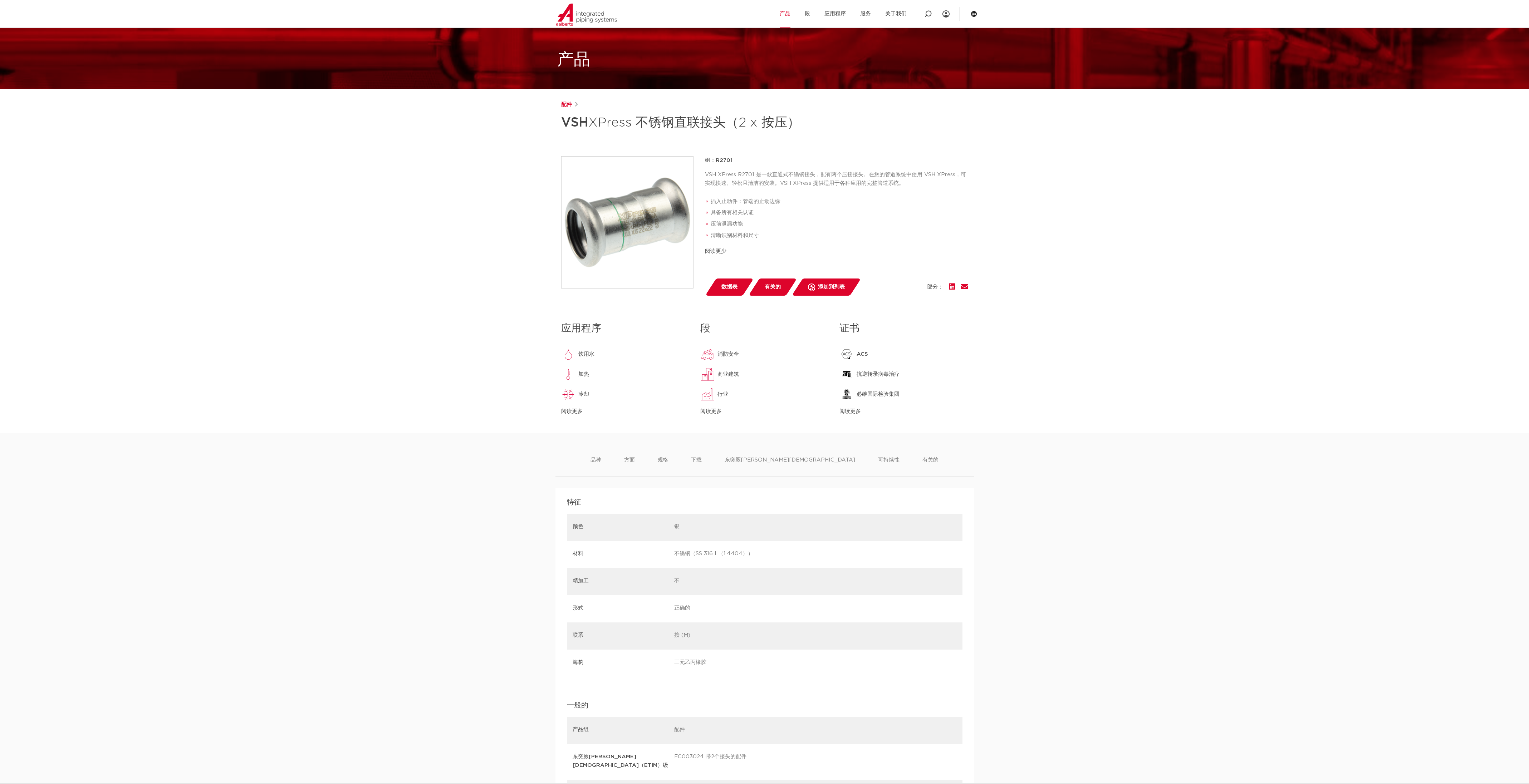 drag, startPoint x: 1366, startPoint y: 568, endPoint x: 1359, endPoint y: 558, distance: 12.20656 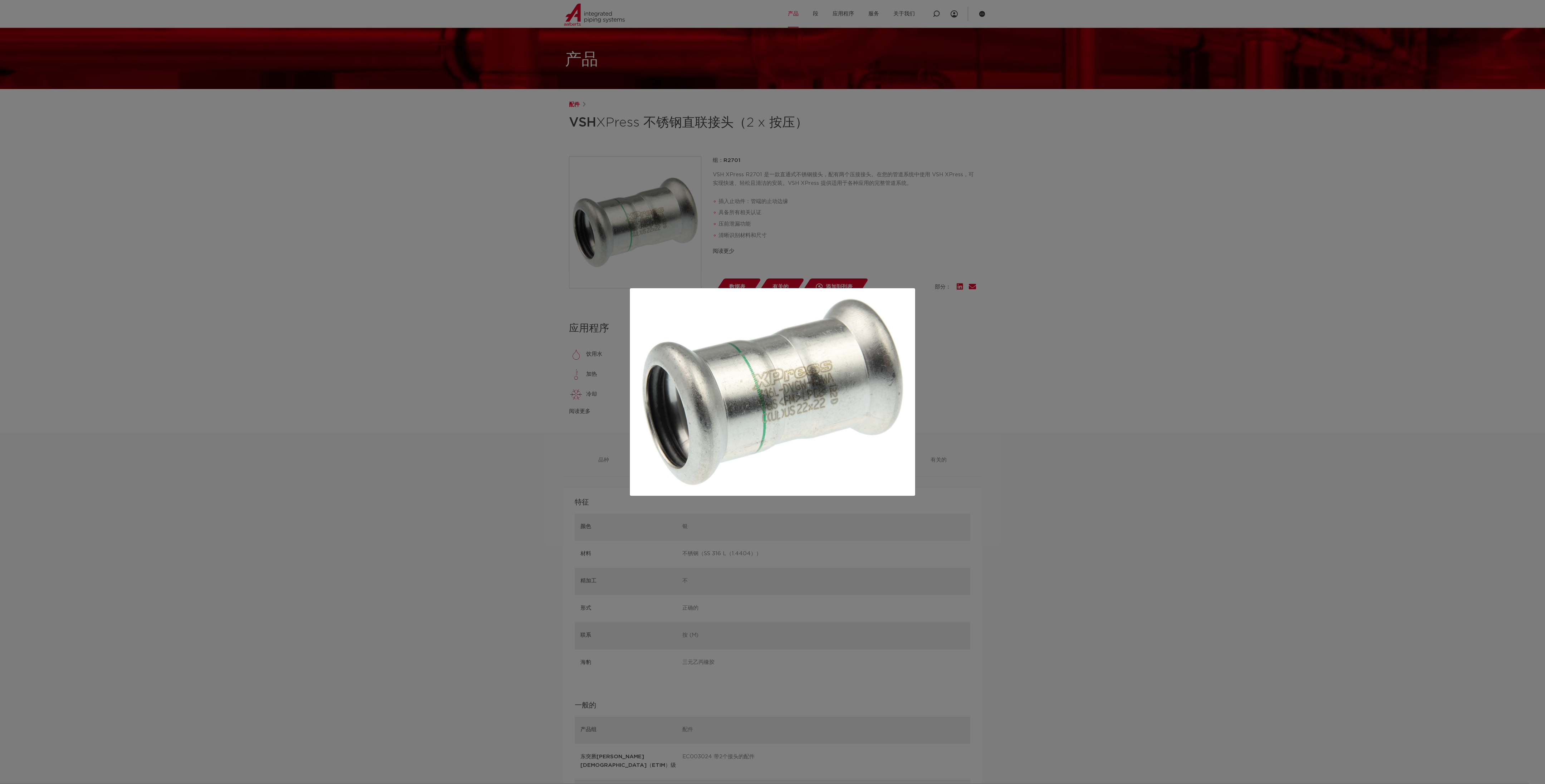 drag, startPoint x: 167, startPoint y: 493, endPoint x: 210, endPoint y: 486, distance: 43.56604 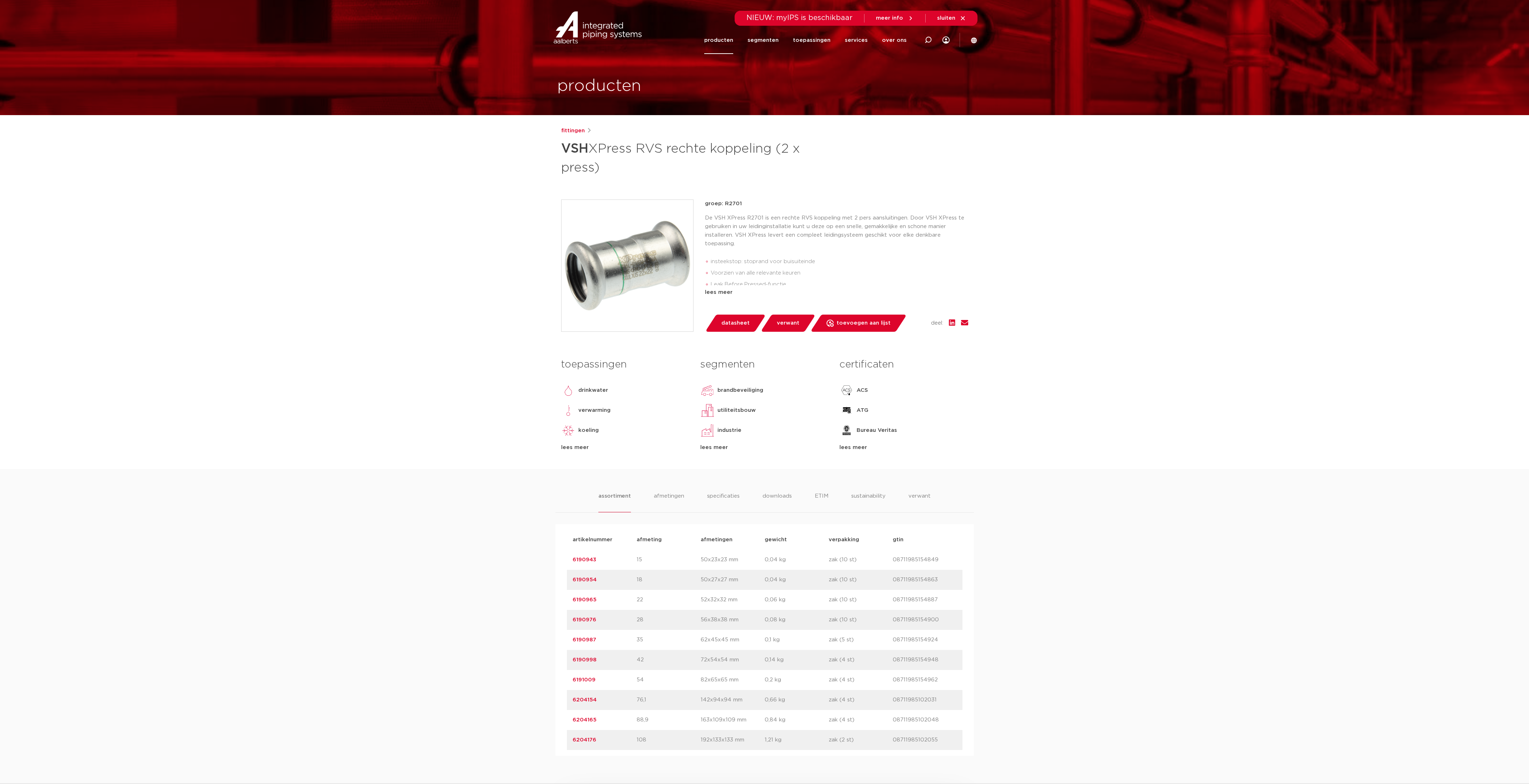 scroll, scrollTop: 0, scrollLeft: 0, axis: both 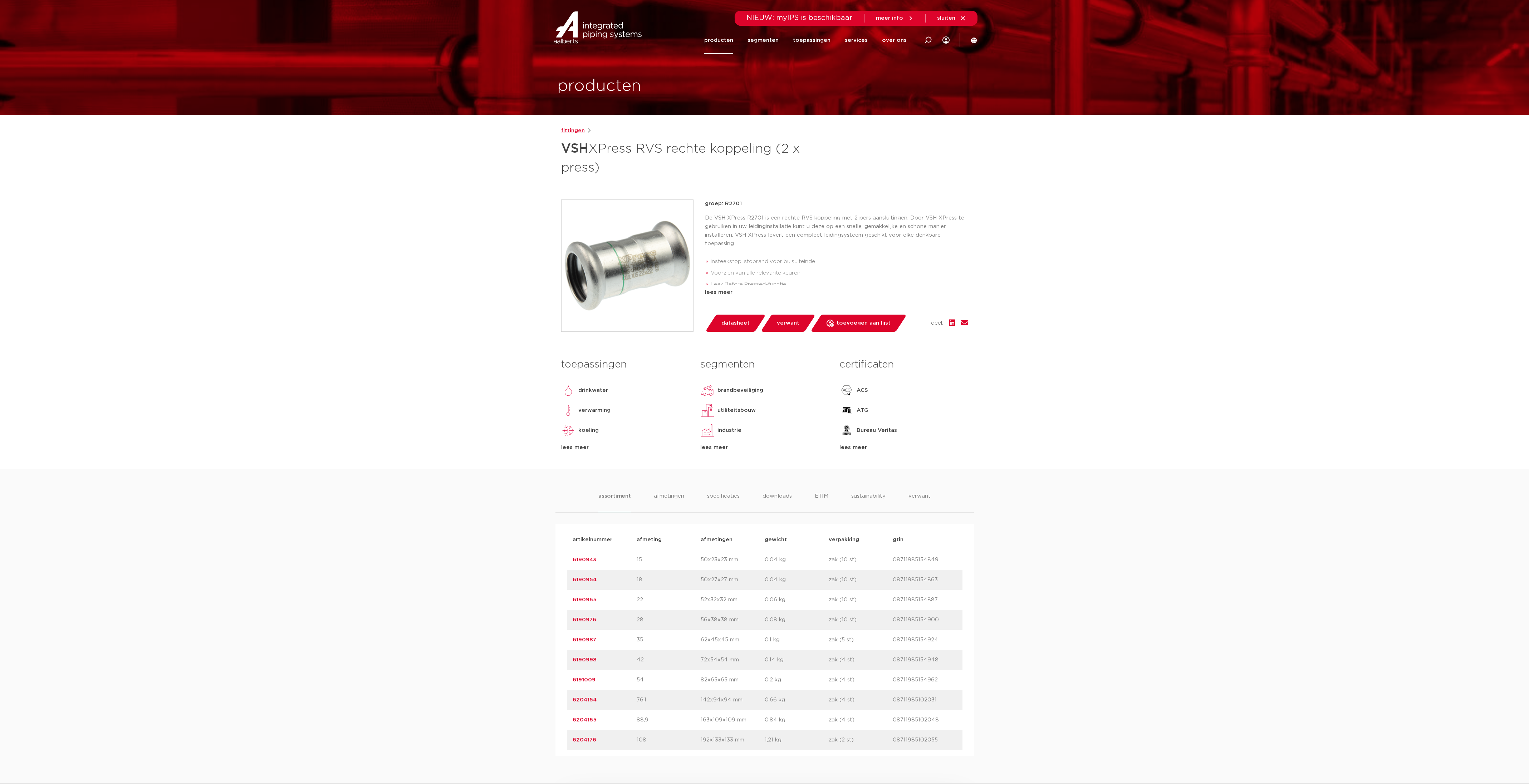click on "fittingen" at bounding box center (573, 131) 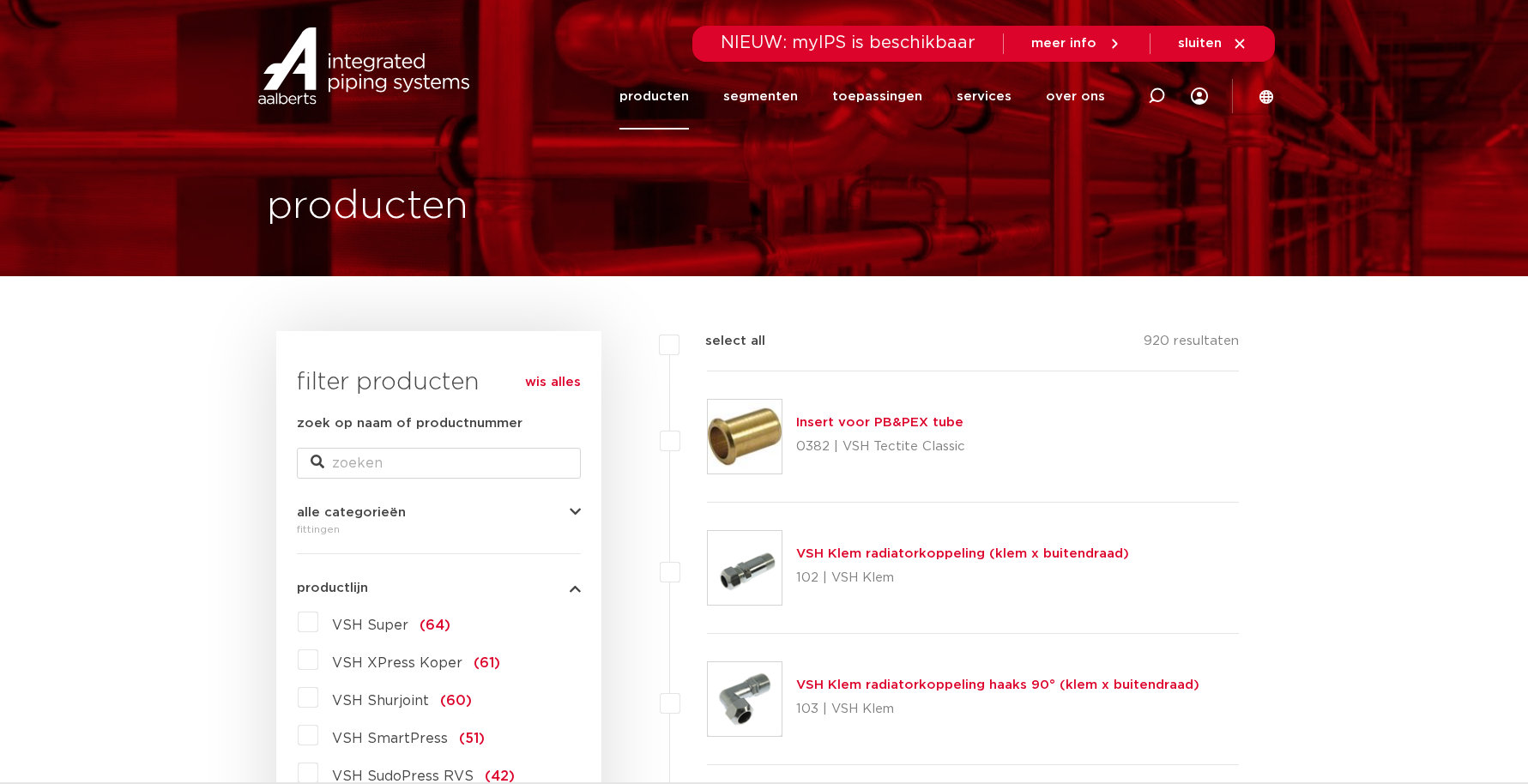 scroll, scrollTop: 155, scrollLeft: 0, axis: vertical 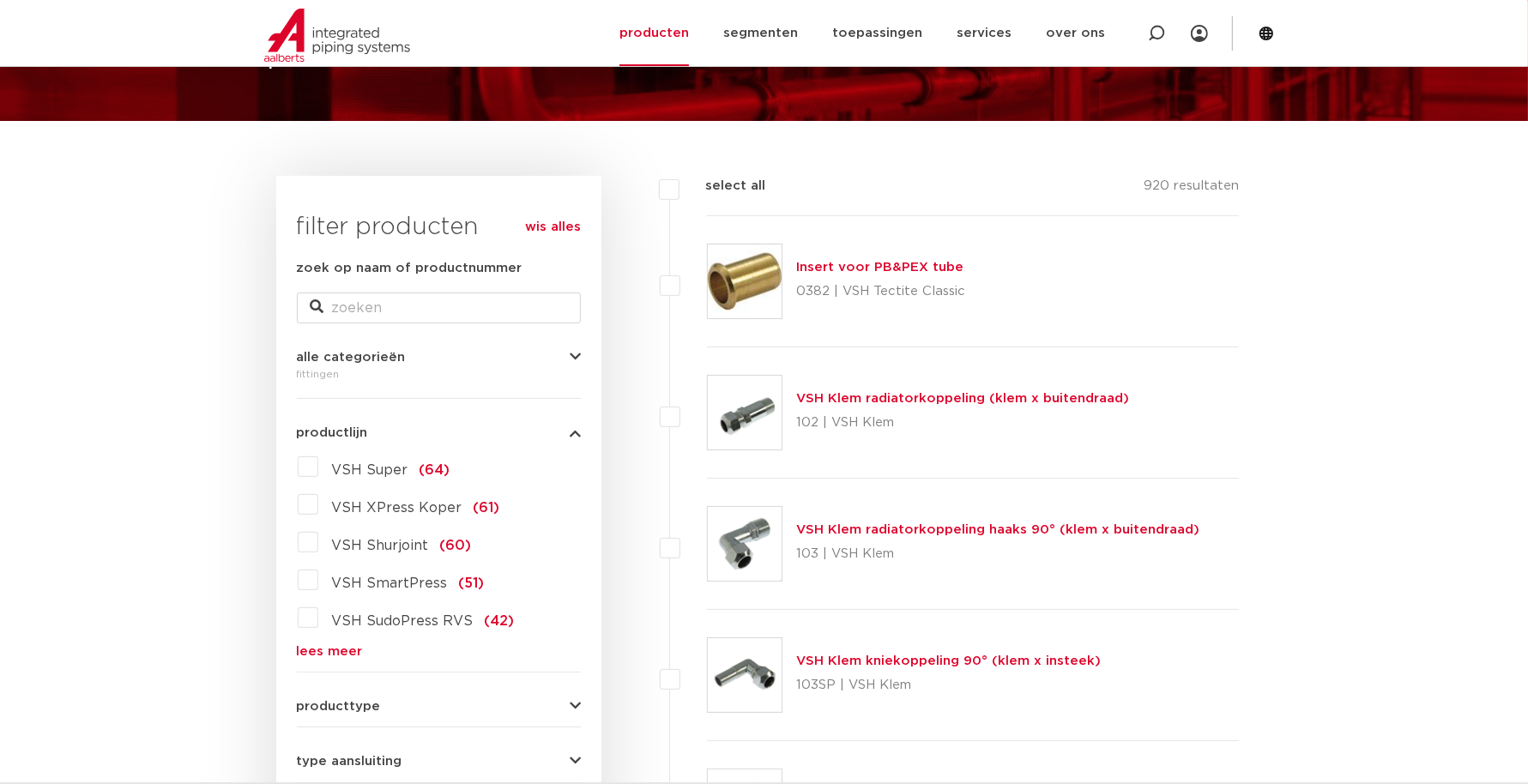 click on "lees meer" at bounding box center [438, 651] 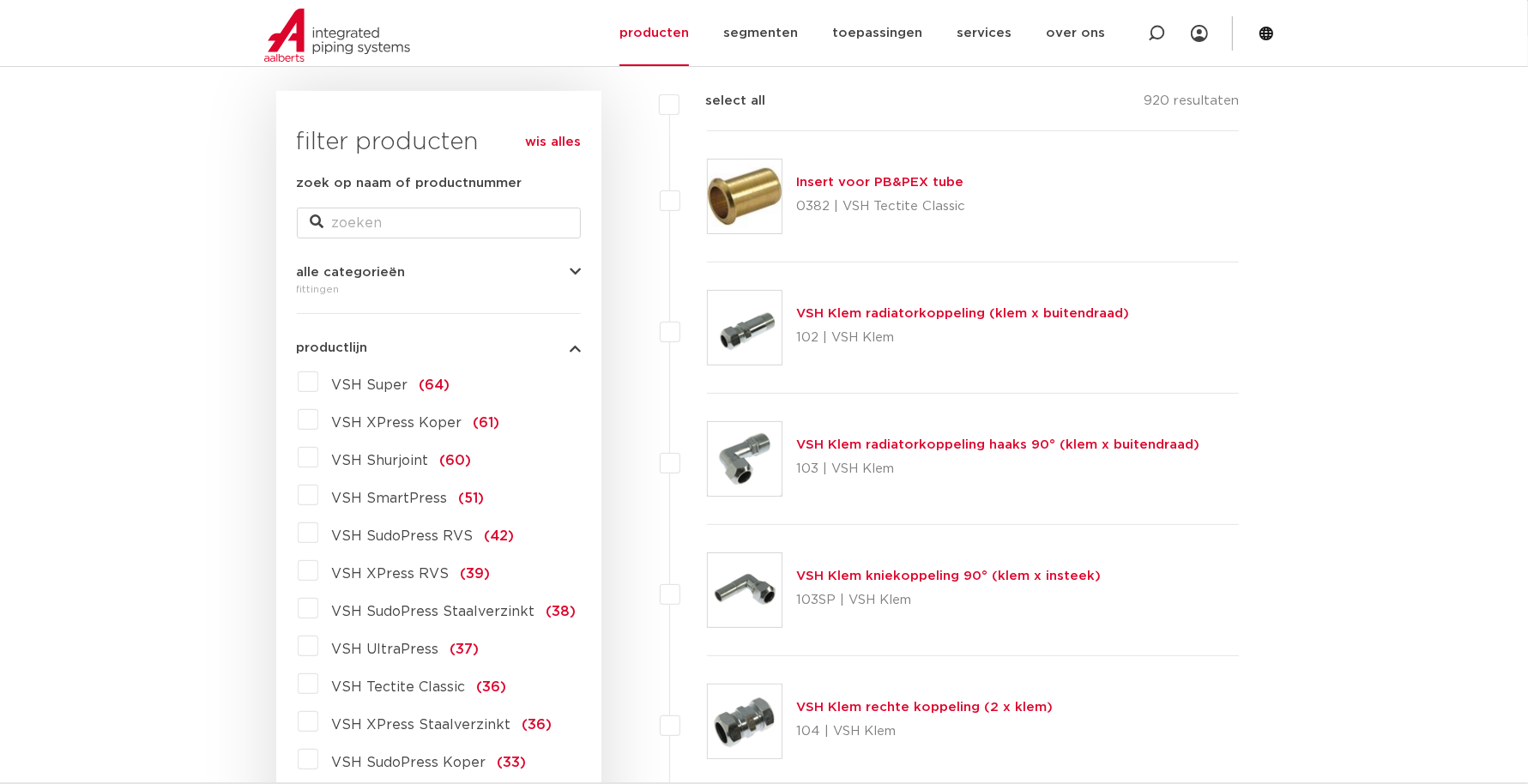 scroll, scrollTop: 262, scrollLeft: 0, axis: vertical 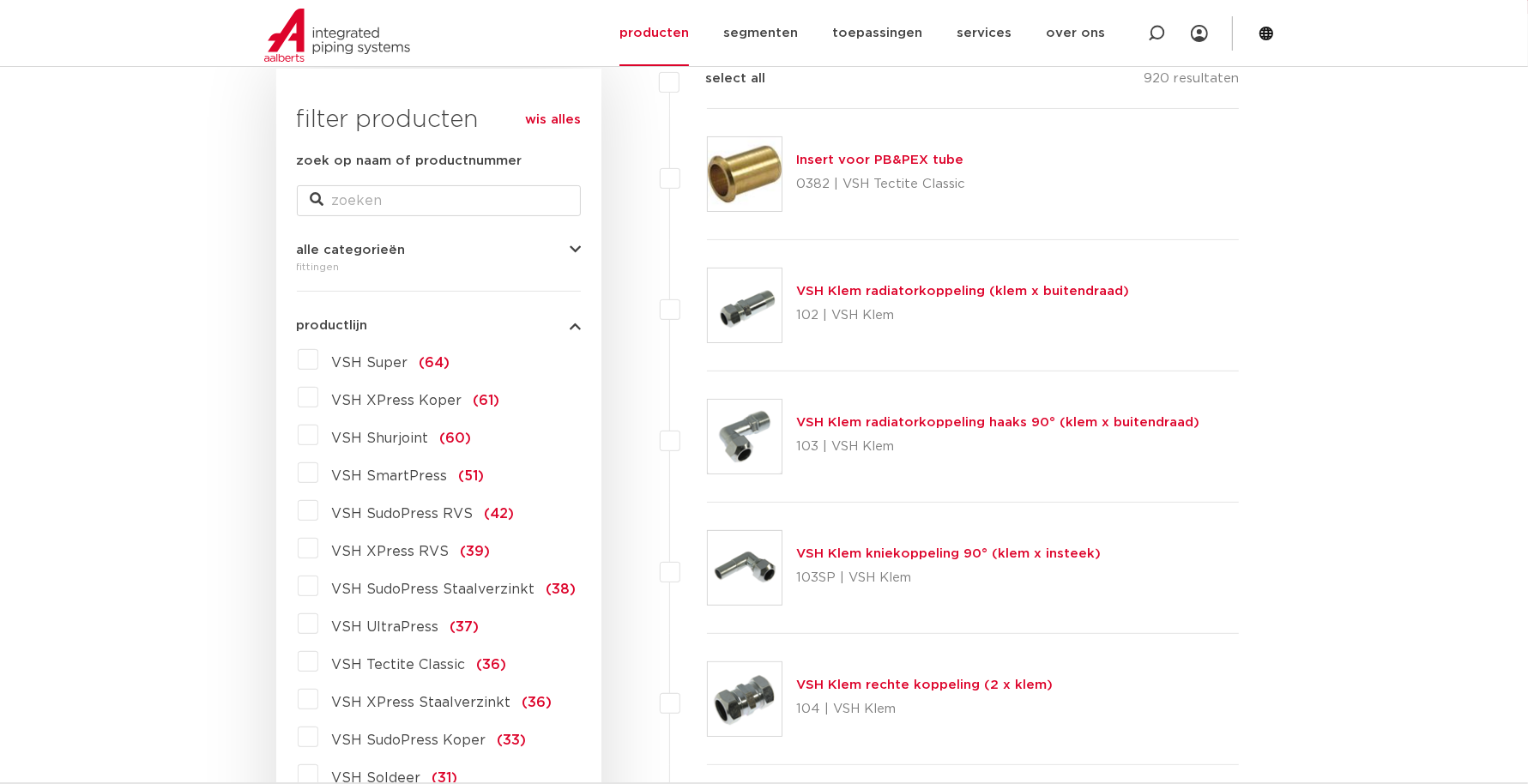 click on "VSH XPress RVS" at bounding box center [390, 552] 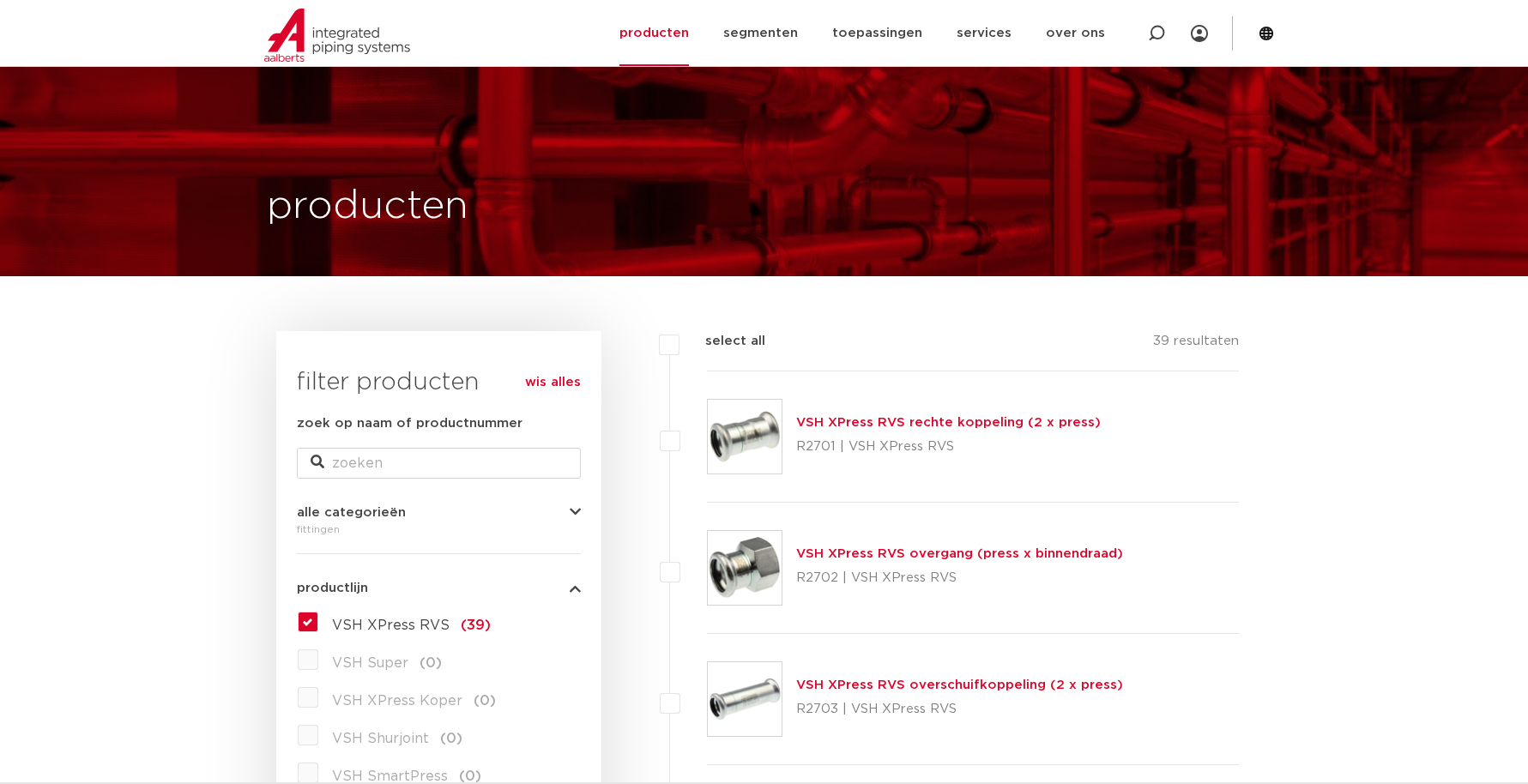 scroll, scrollTop: 262, scrollLeft: 0, axis: vertical 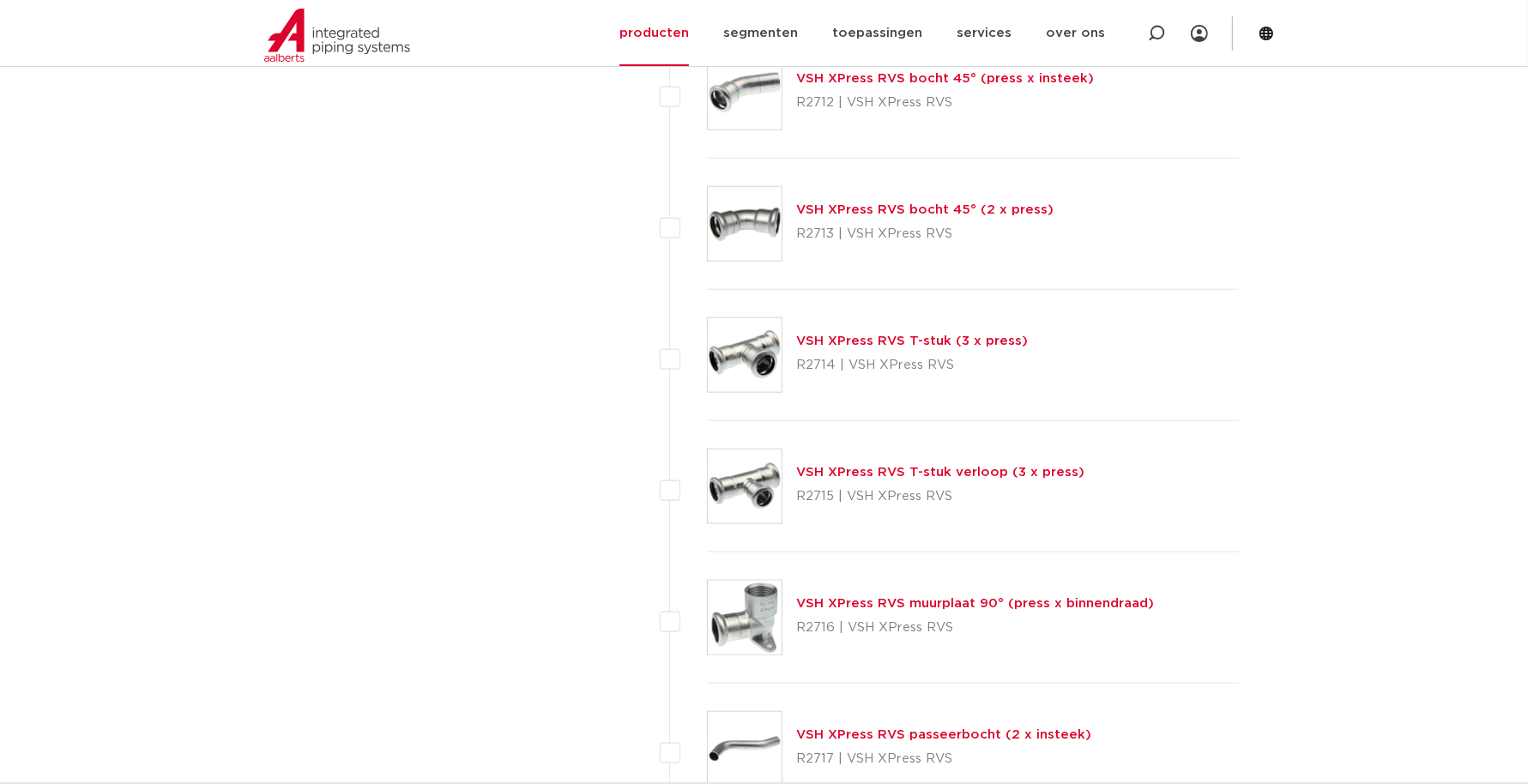 click on "VSH XPress RVS T-stuk verloop (3 x press)" at bounding box center (940, 472) 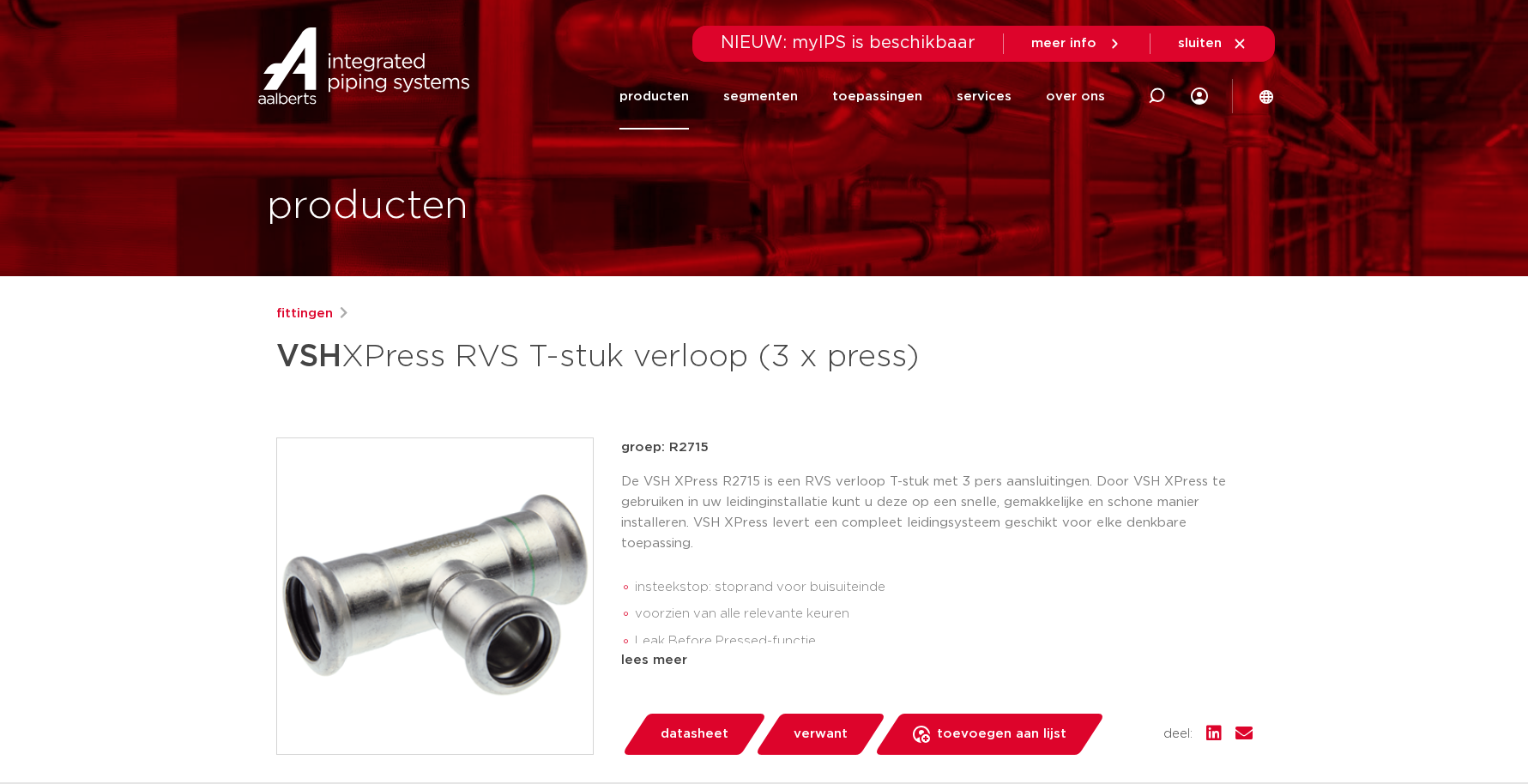 scroll, scrollTop: 0, scrollLeft: 0, axis: both 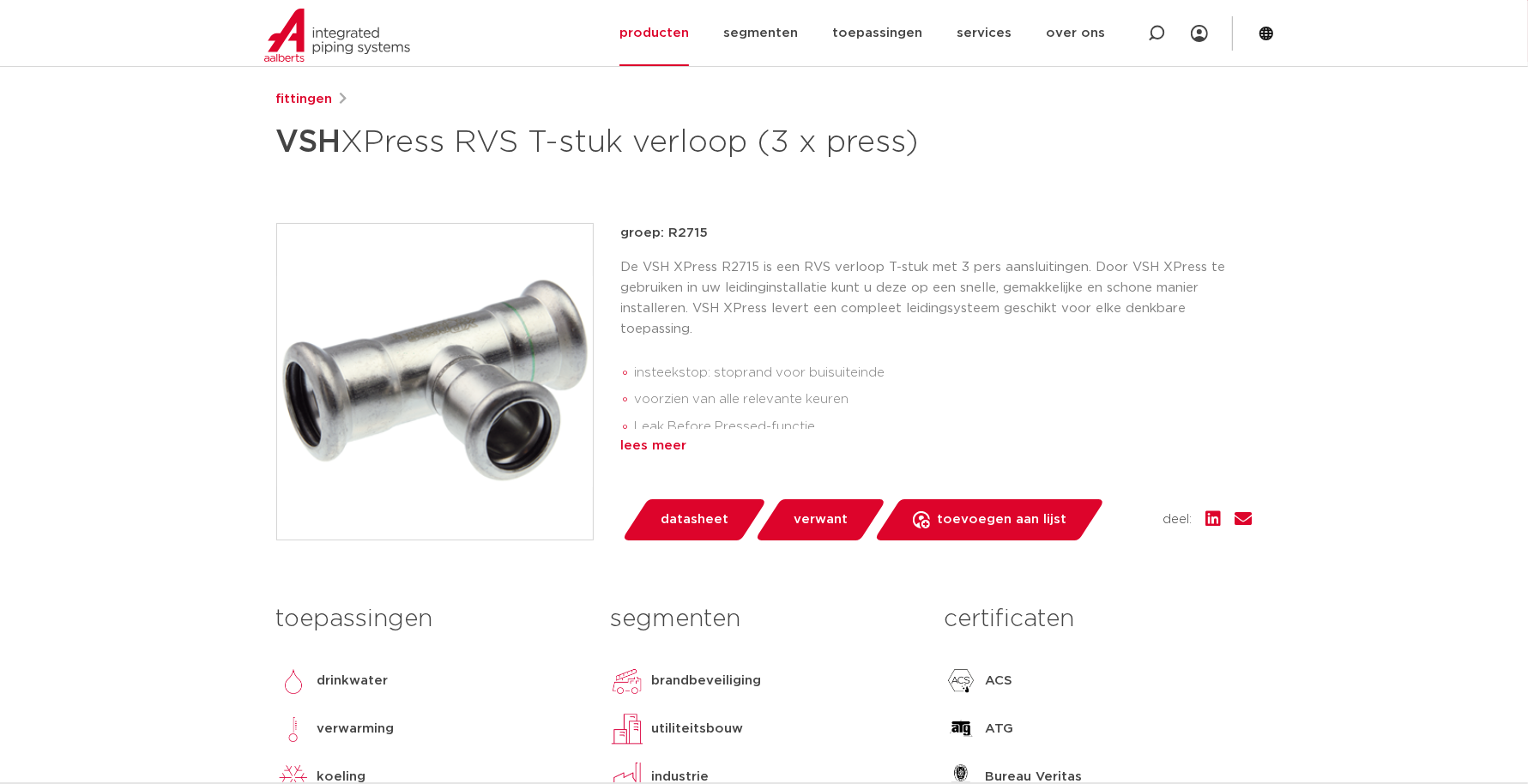 click on "lees meer" at bounding box center [937, 446] 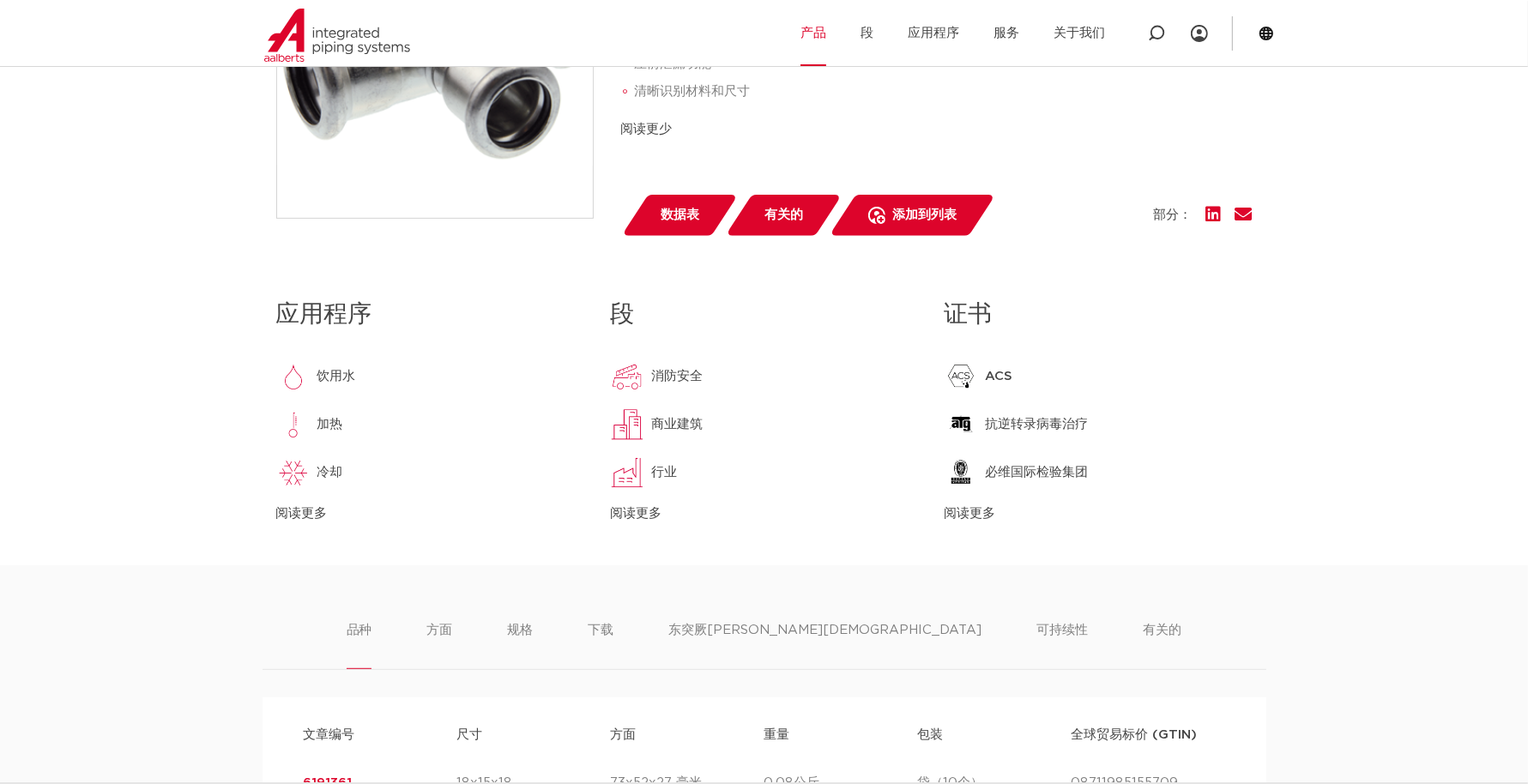scroll, scrollTop: 751, scrollLeft: 0, axis: vertical 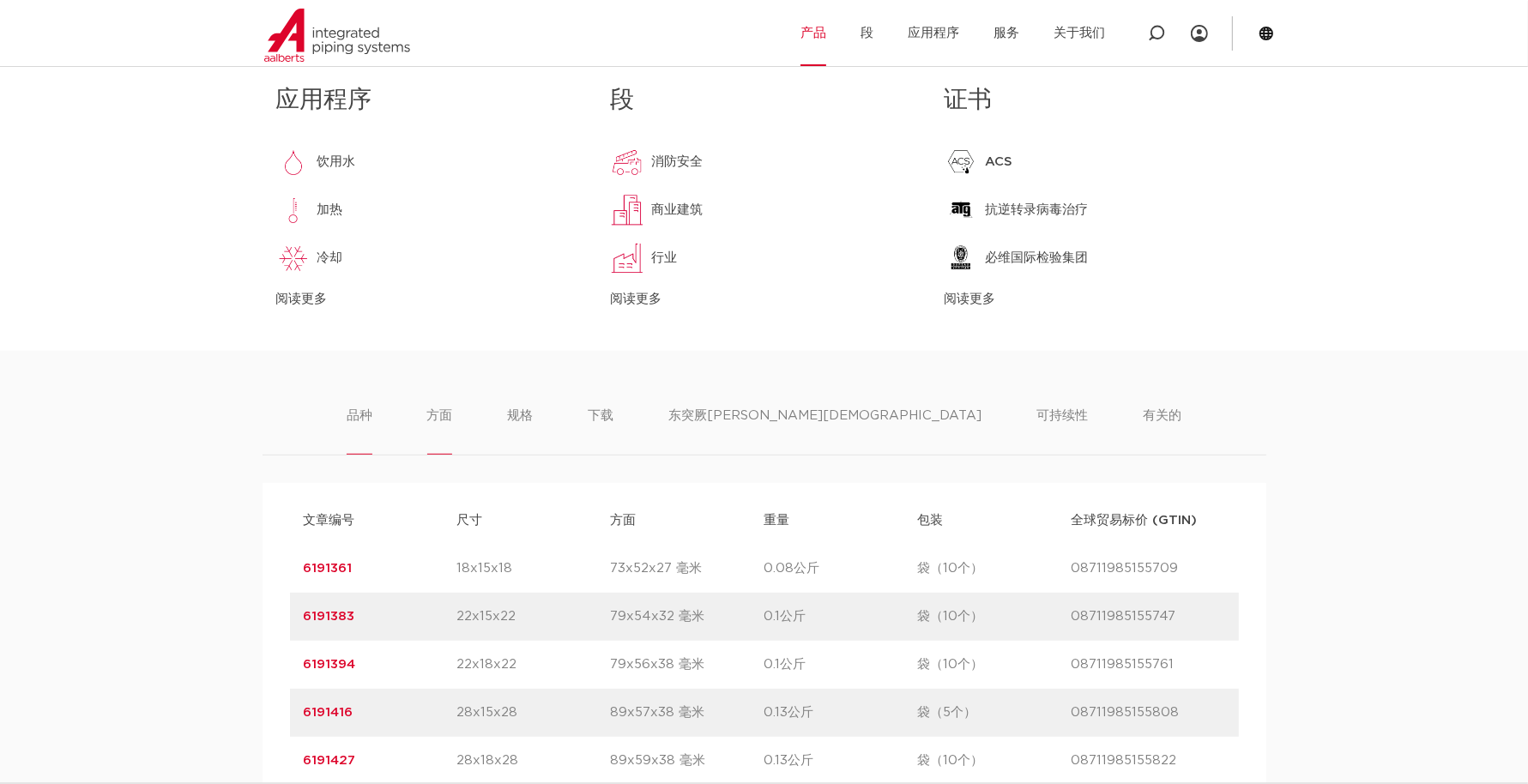click on "方面" at bounding box center [440, 415] 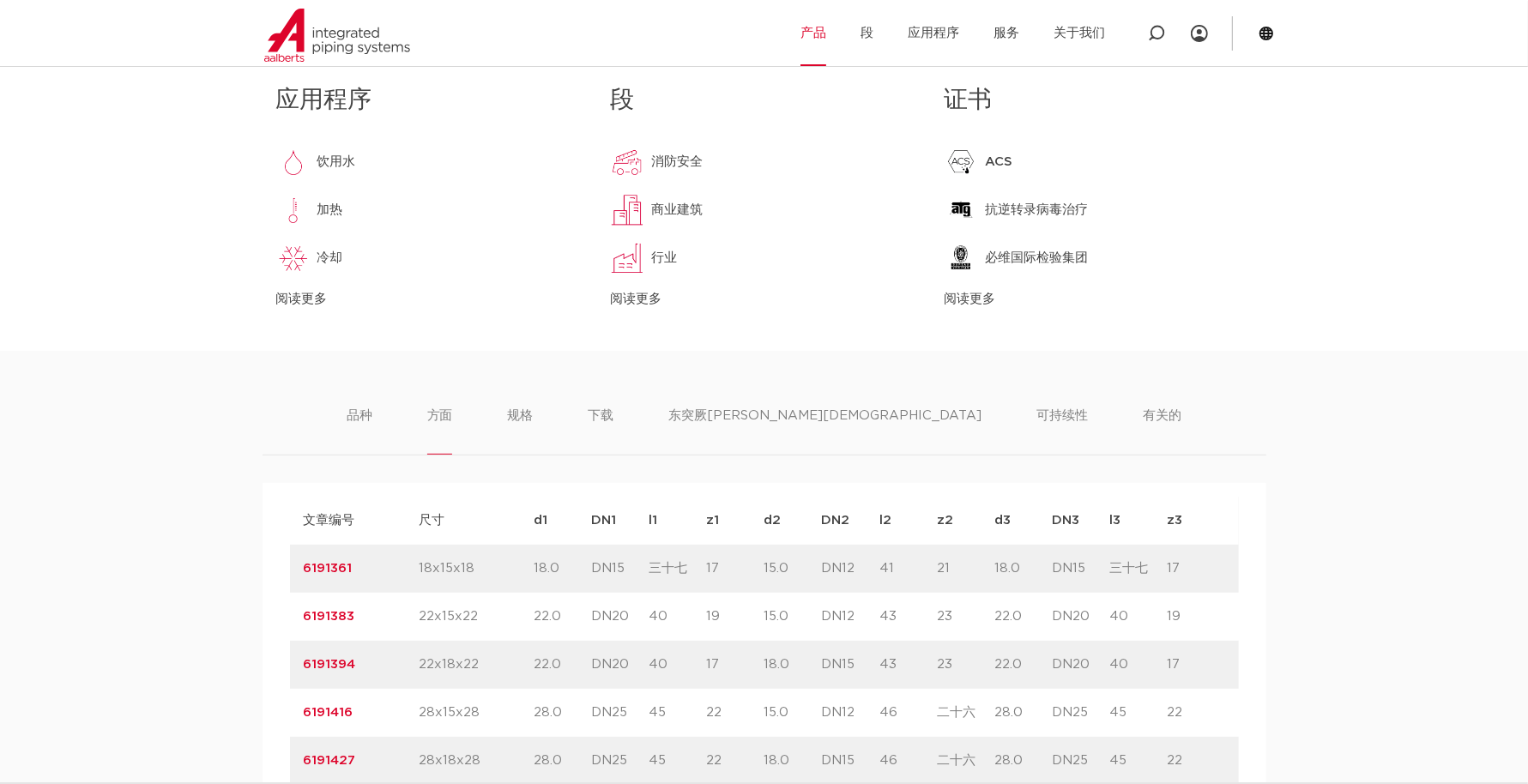 drag, startPoint x: 588, startPoint y: 413, endPoint x: 597, endPoint y: 413, distance: 9 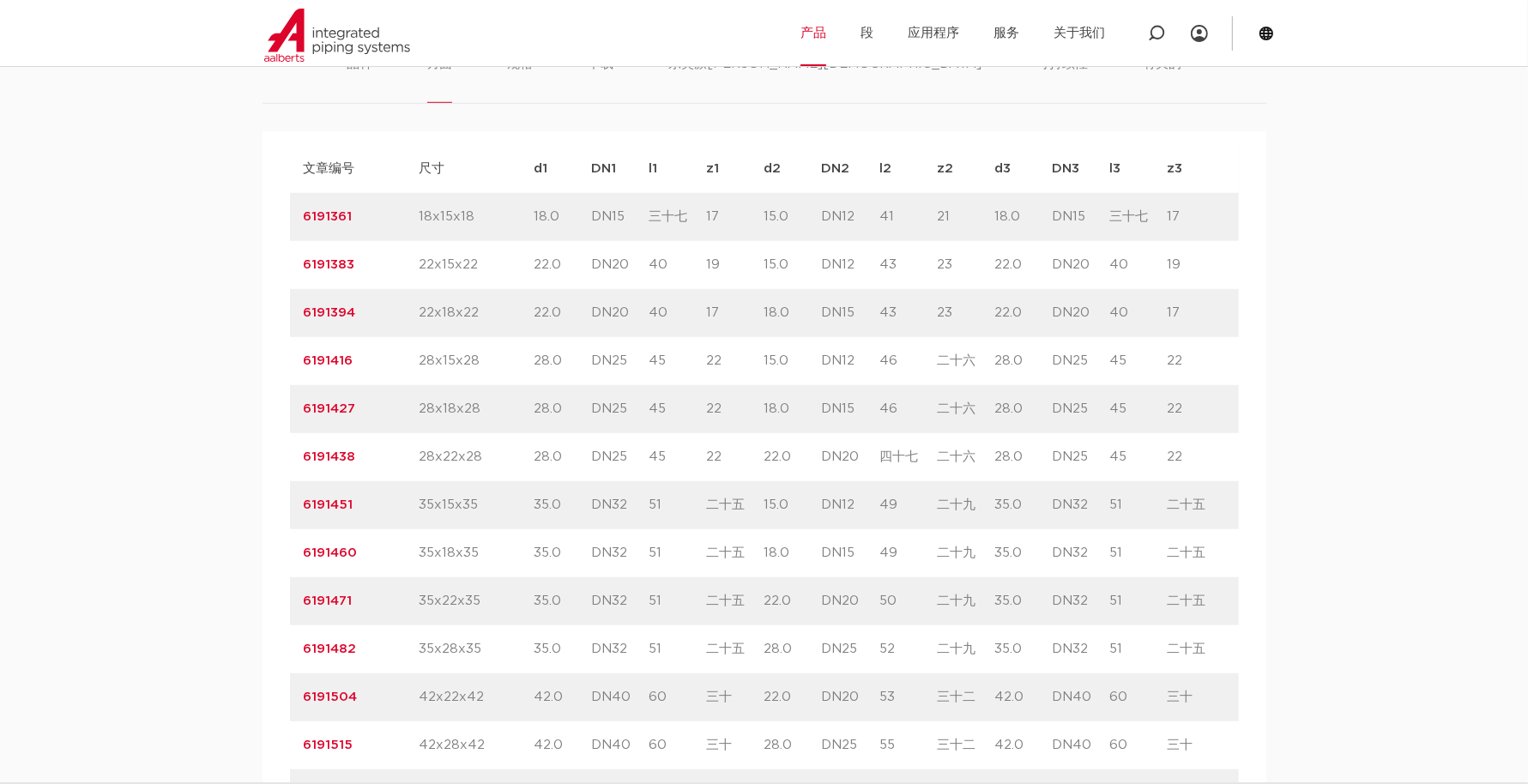 scroll, scrollTop: 858, scrollLeft: 0, axis: vertical 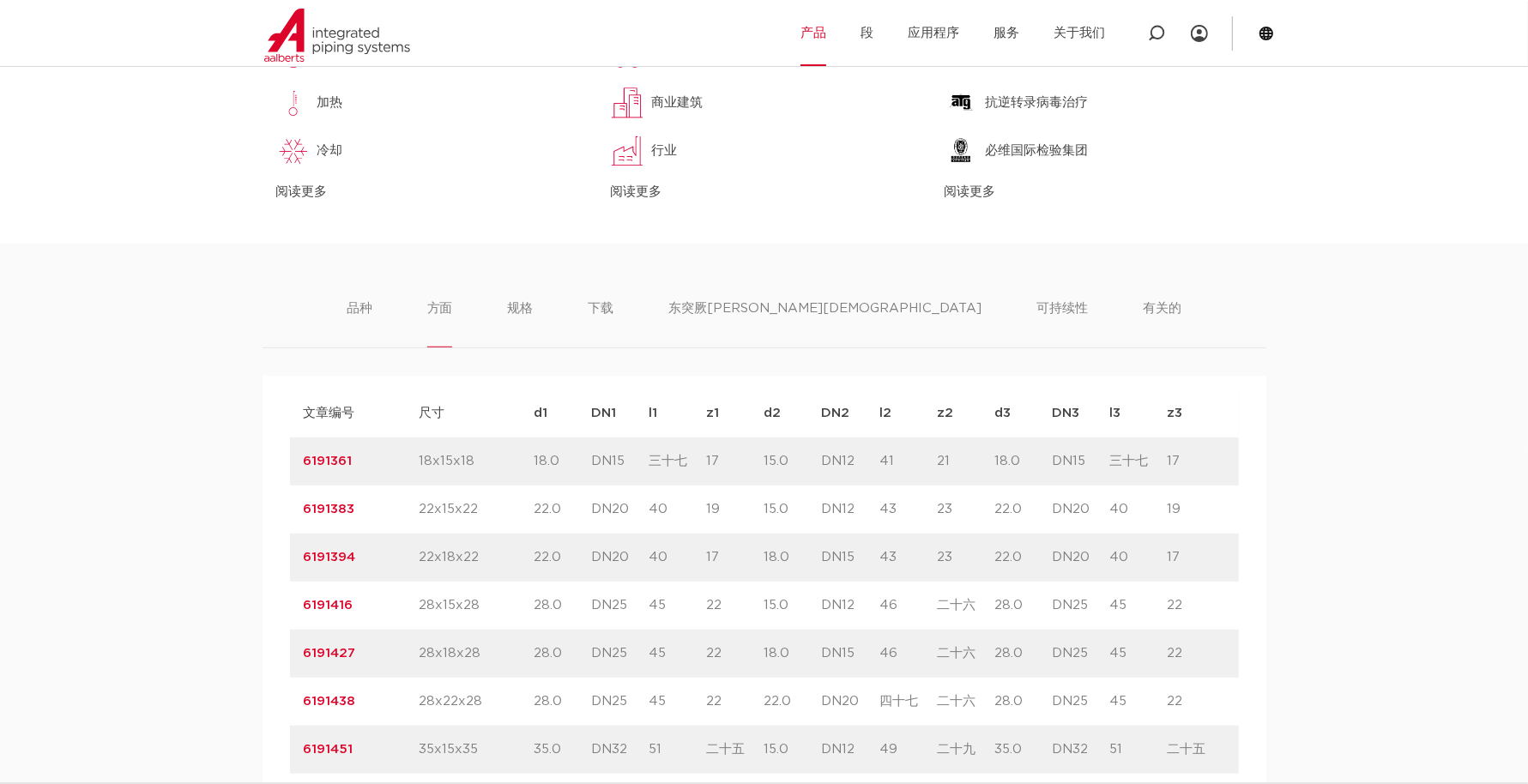click on "方面" at bounding box center [440, 308] 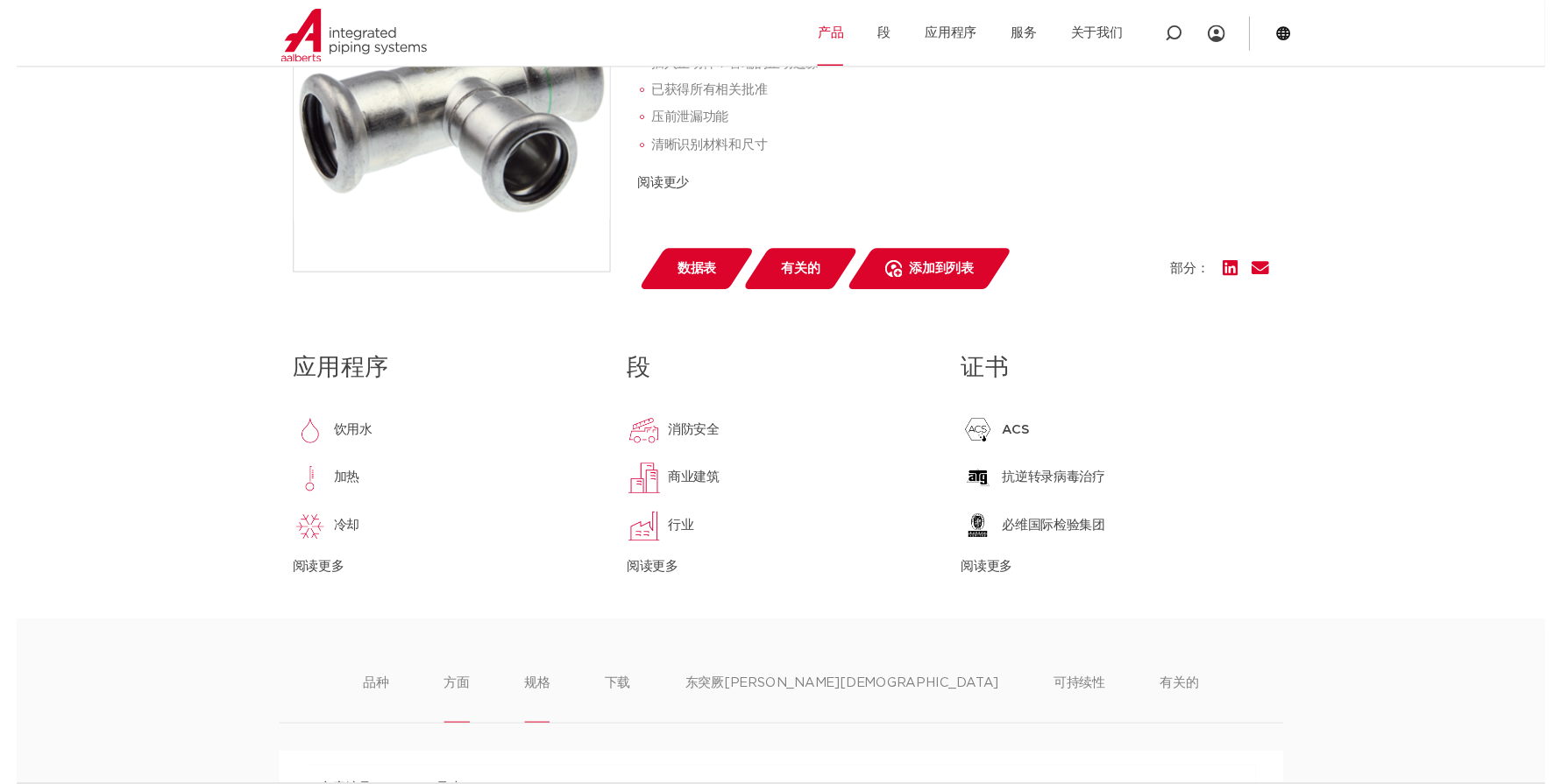 scroll, scrollTop: 438, scrollLeft: 0, axis: vertical 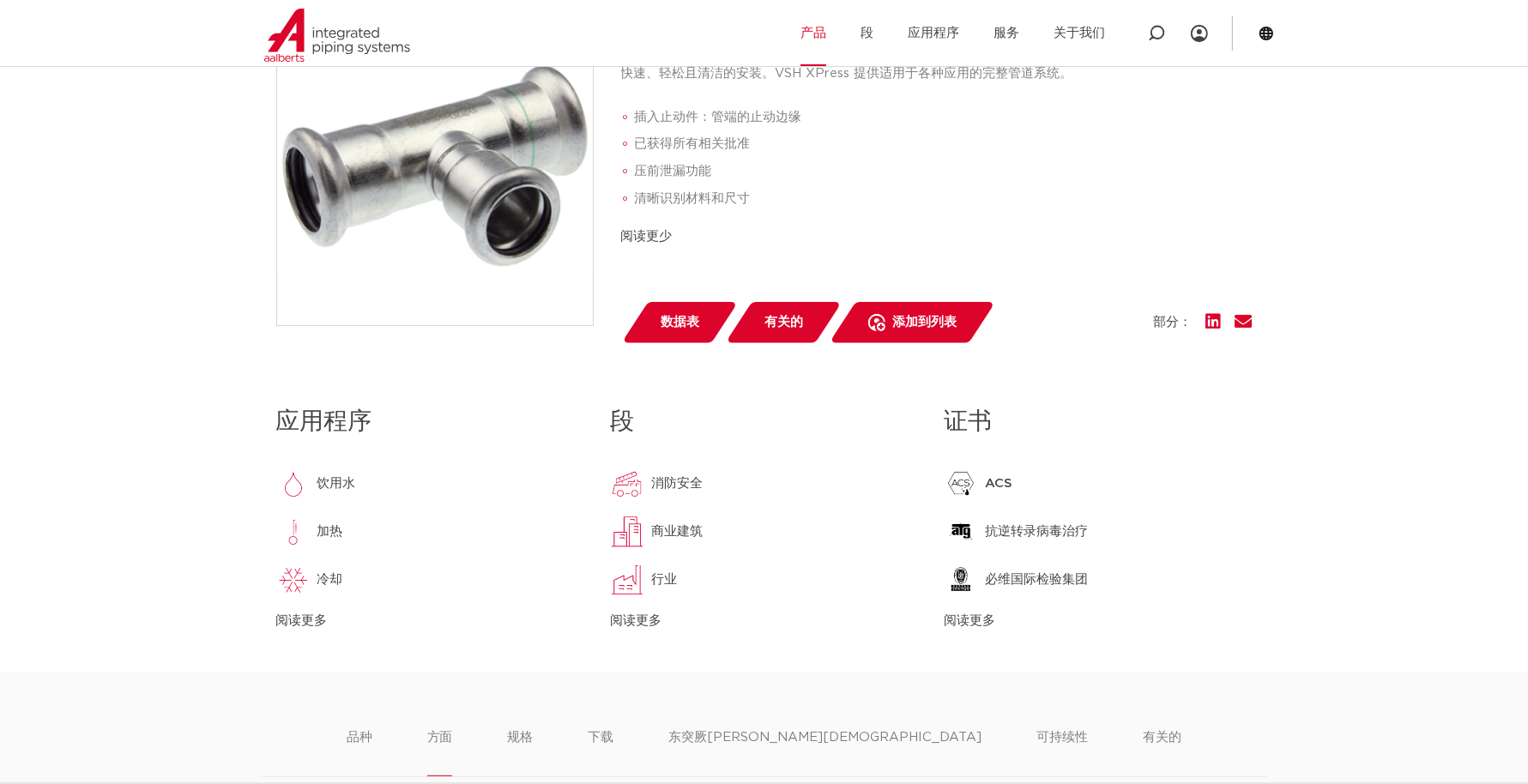 click on "数据表" at bounding box center (679, 322) 